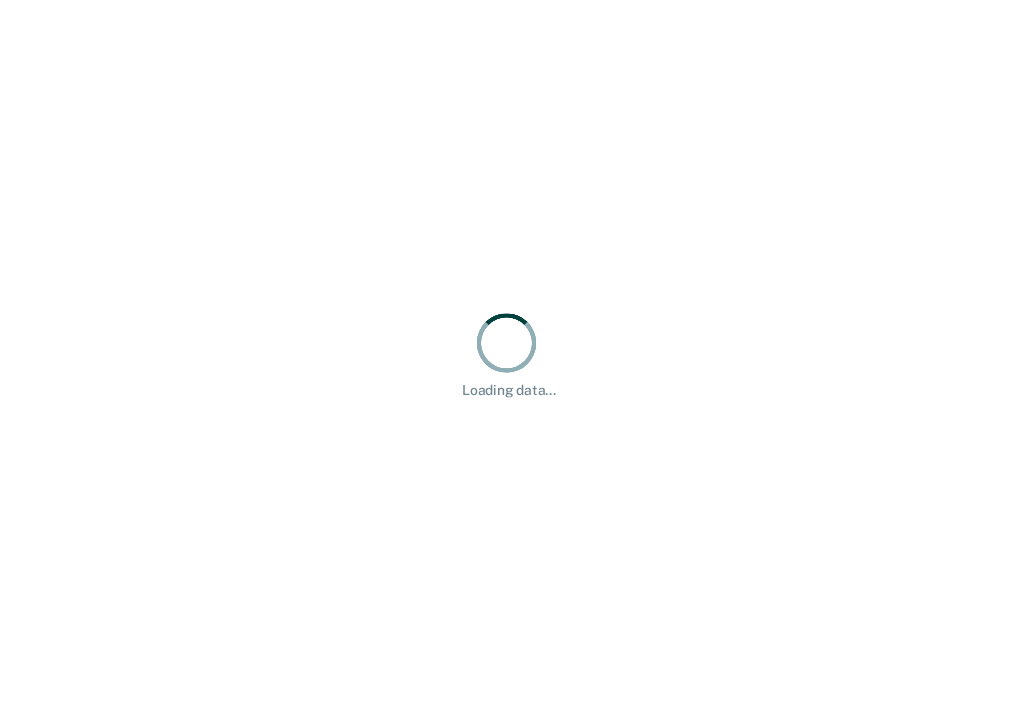 scroll, scrollTop: 0, scrollLeft: 0, axis: both 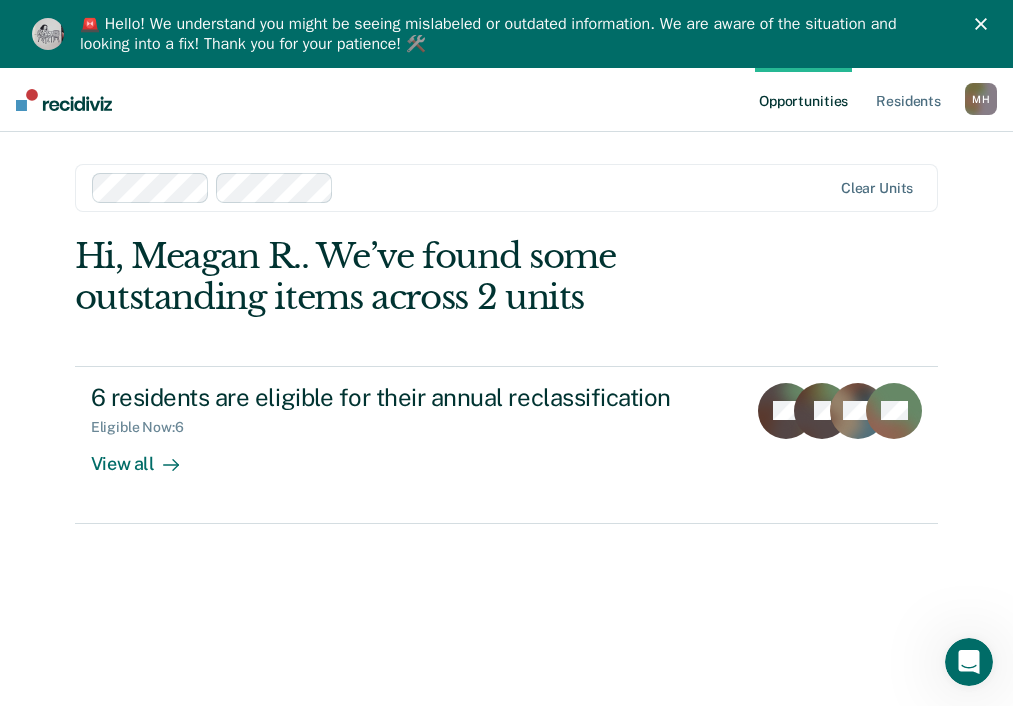 click 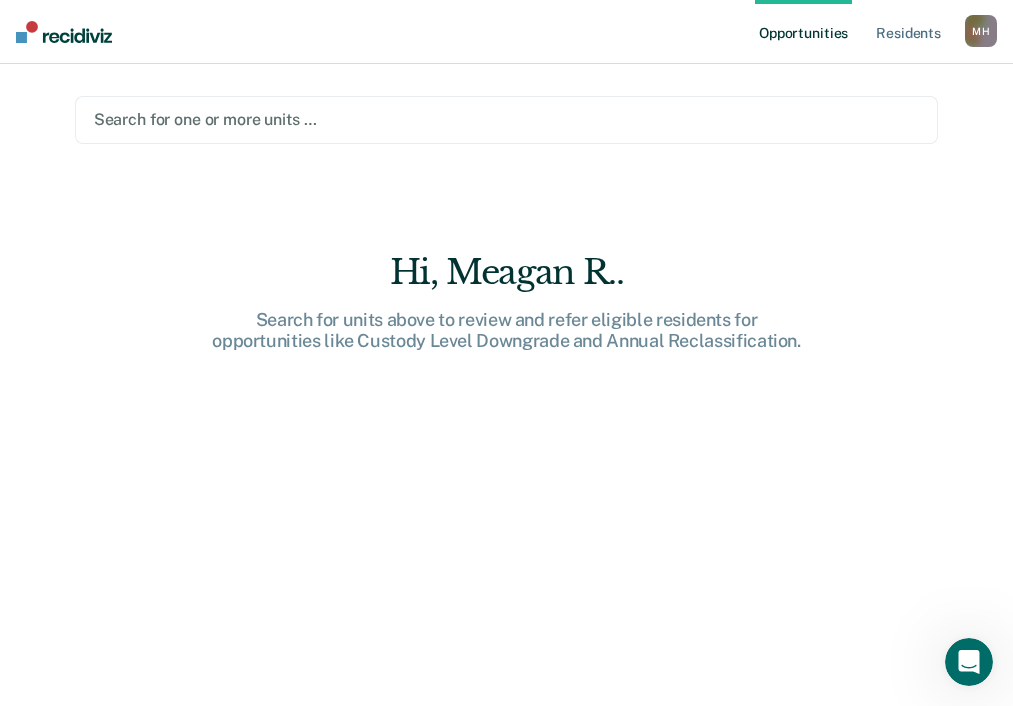 click on "Search for one or more units …" at bounding box center [507, 119] 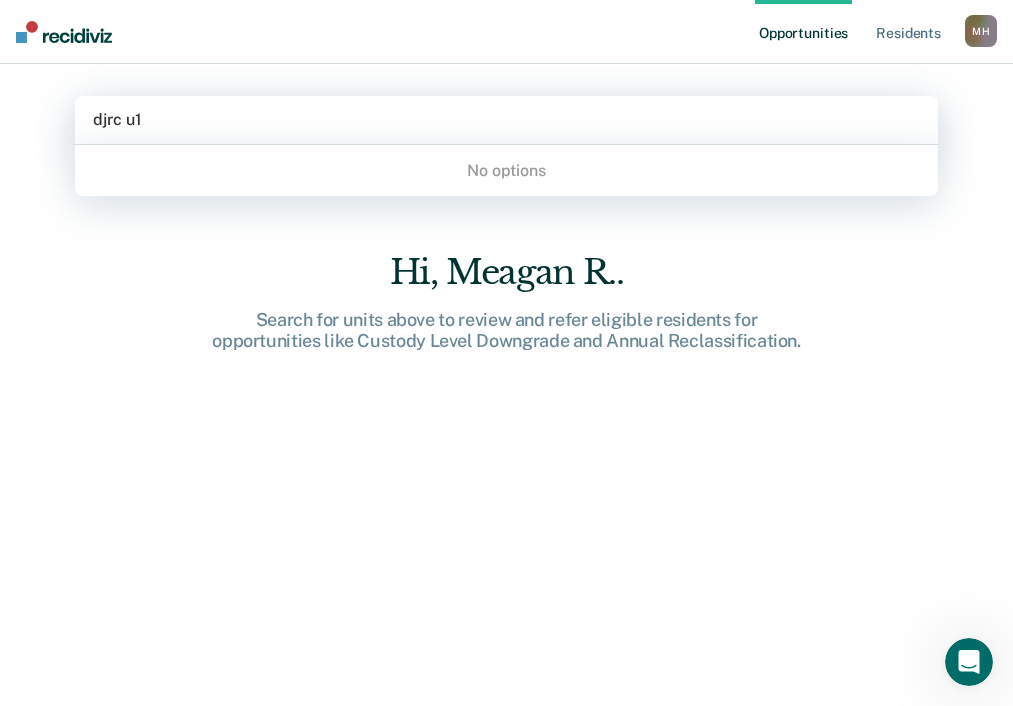 type on "djrc u" 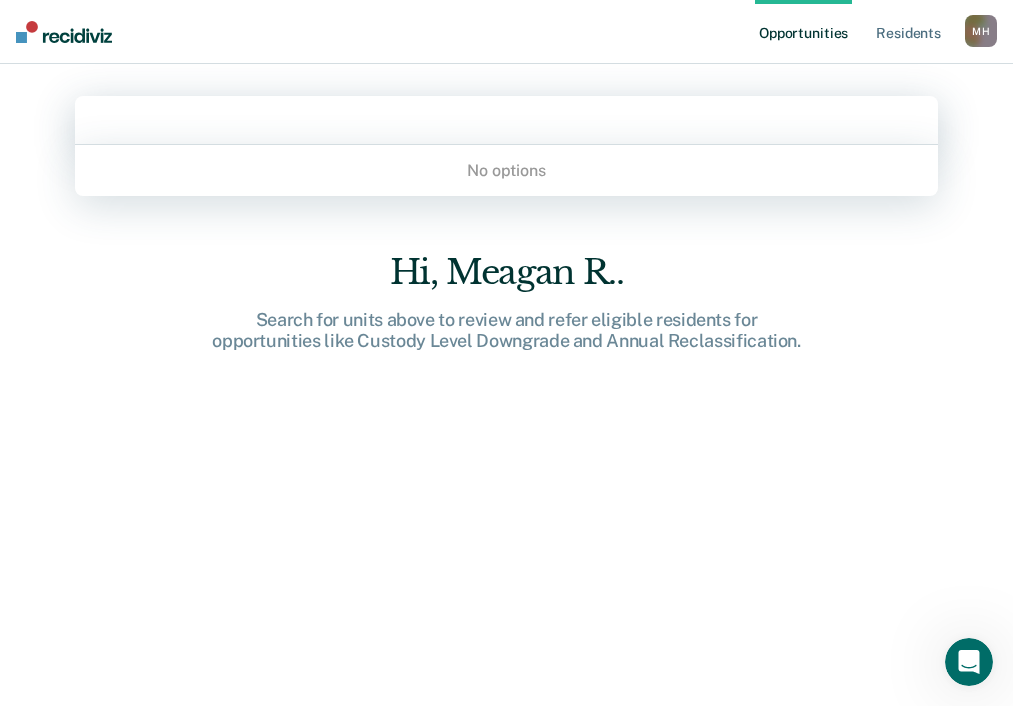 click at bounding box center [507, 119] 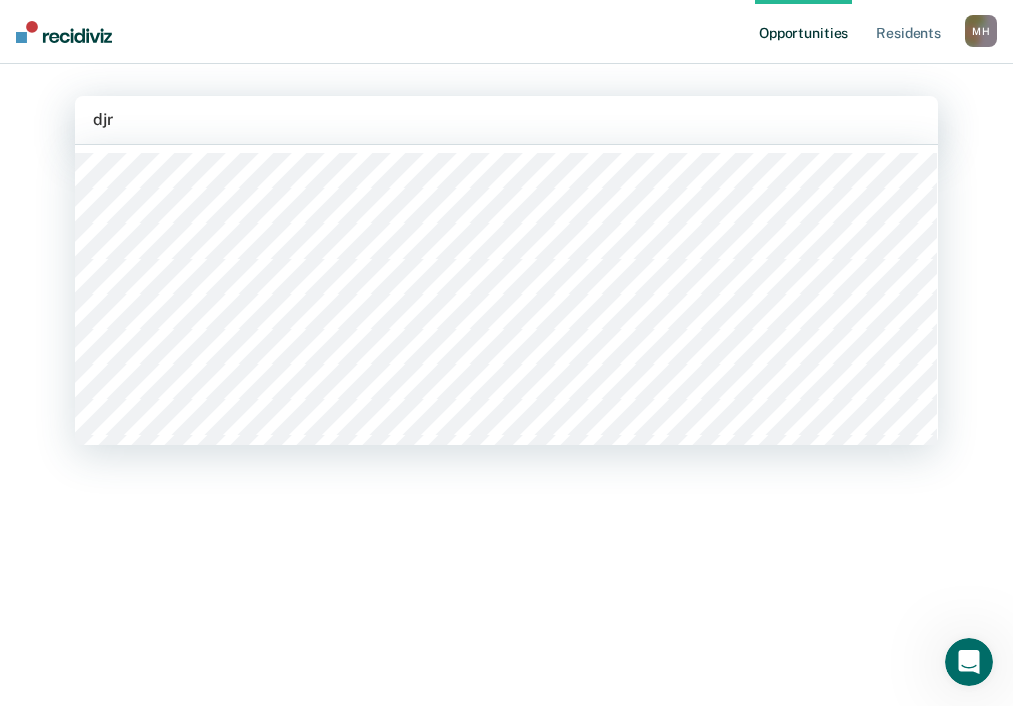 type on "djrc" 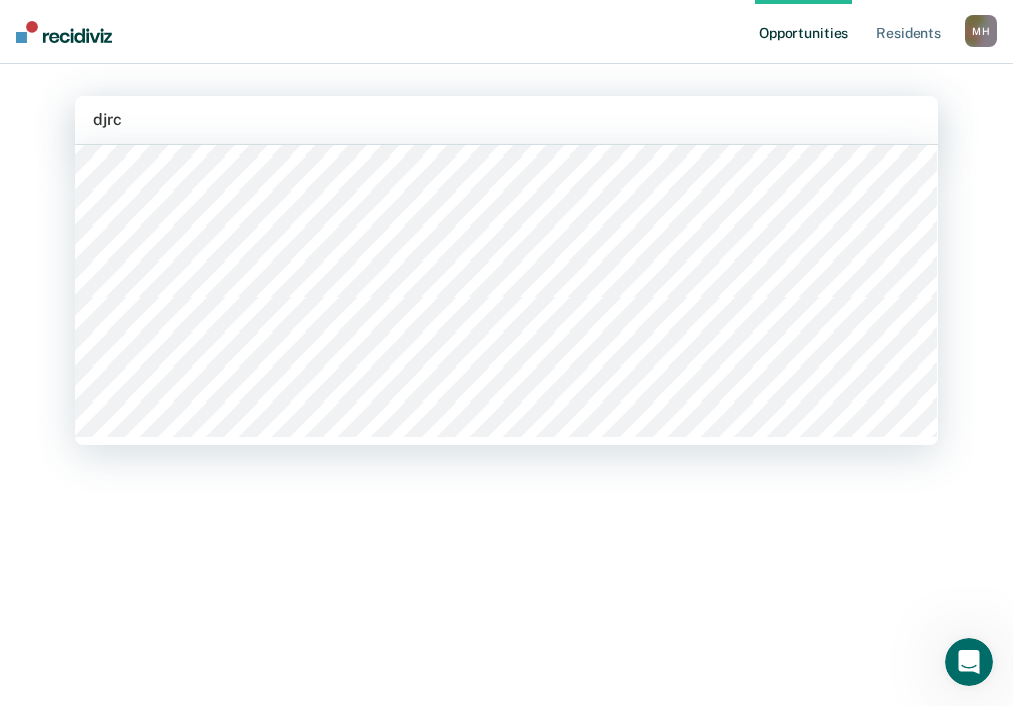 scroll, scrollTop: 249, scrollLeft: 0, axis: vertical 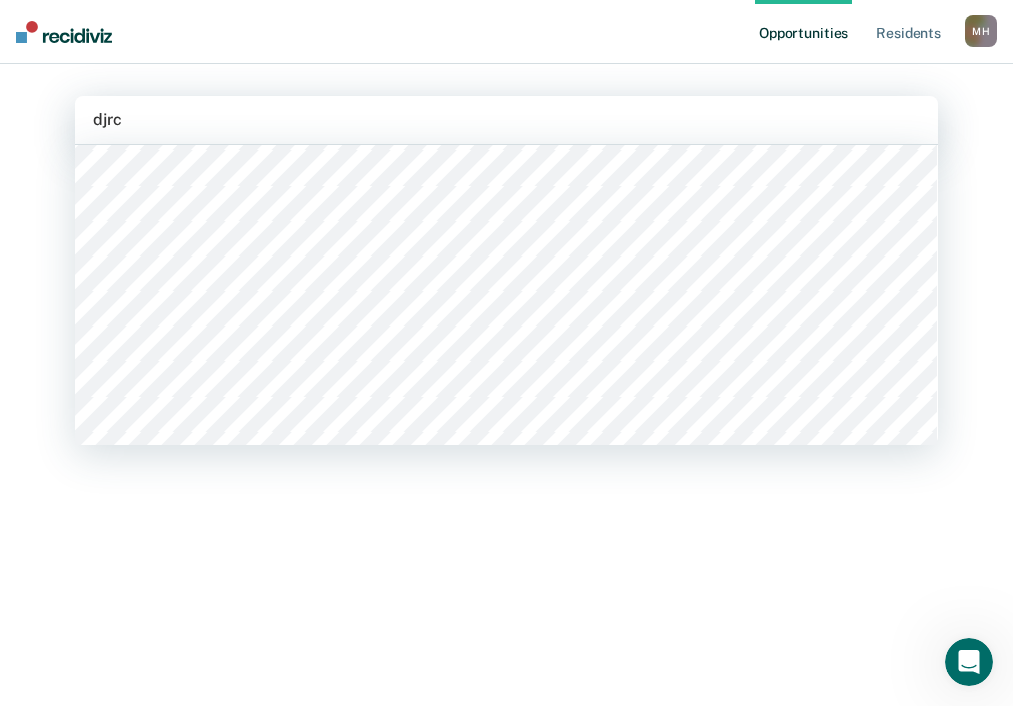 type 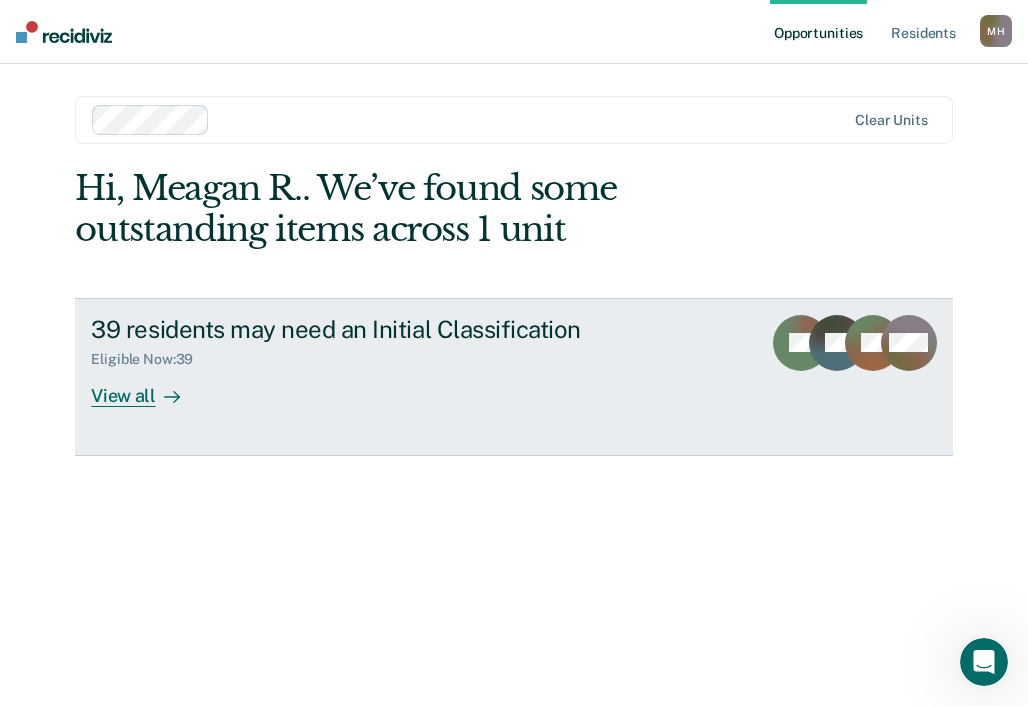click at bounding box center (168, 395) 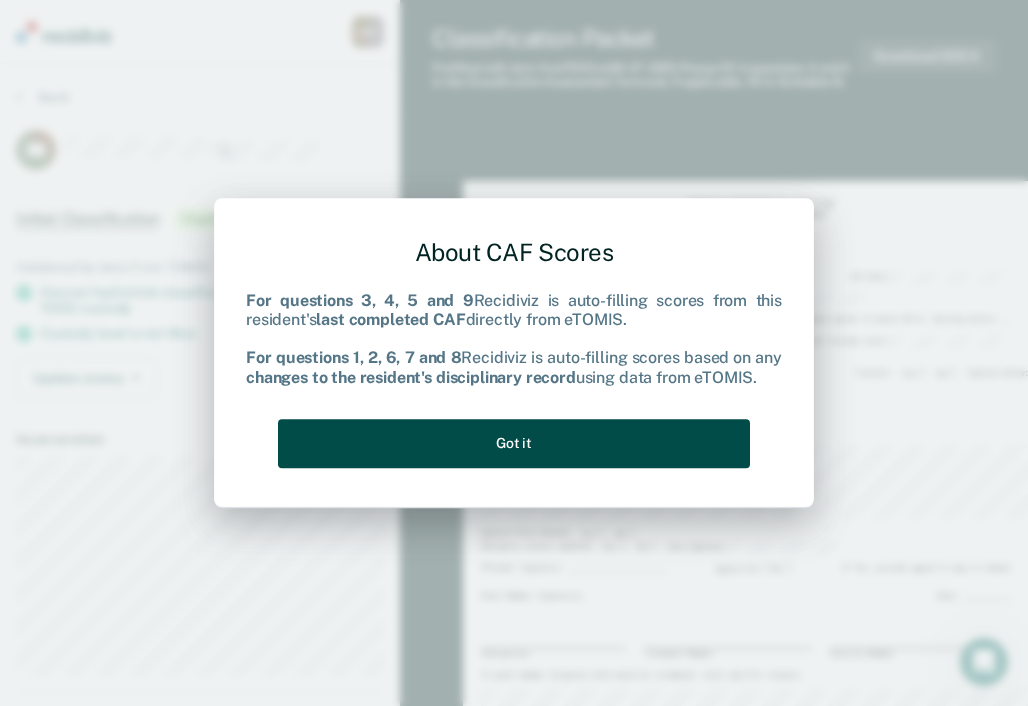 click on "Got it" at bounding box center (514, 443) 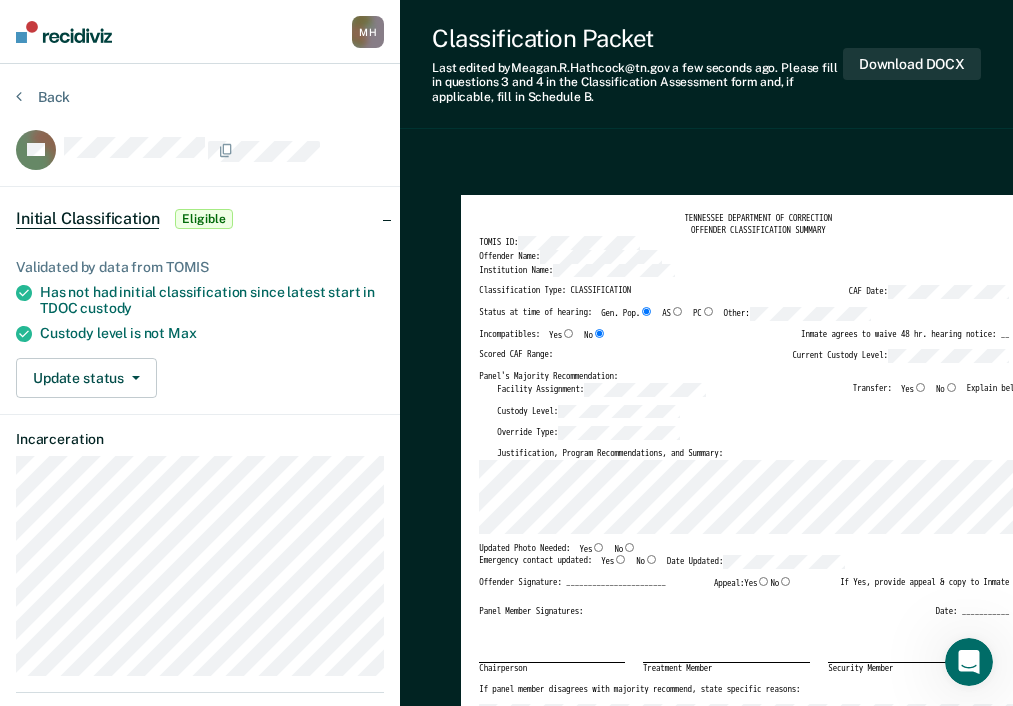 click on "TENNESSEE DEPARTMENT OF CORRECTION OFFENDER CLASSIFICATION SUMMARY TOMIS ID:  Offender Name:  Institution Name:  Classification Type: CLASSIFICATION CAF Date:  Status at time of hearing: Gen. Pop. AS PC Other:   Incompatibles: Yes No Inmate agrees to waive 48 hr. hearing notice: __ Scored CAF Range: Current Custody Level:  Panel's Majority Recommendation: Facility Assignment: Transfer: Yes No Explain below: Custody Level:  Override Type:  Justification, Program Recommendations, and Summary: Updated Photo Needed: Yes No Emergency contact updated: Yes No Date Updated:  Offender Signature: _______________________ Appeal: Yes No If Yes, provide appeal & copy to Inmate Panel Member Signatures: Date: ___________ Chairperson Treatment Member Security Member If panel member disagrees with majority recommend, state specific reasons: Approving Authority: Signature Date Approve ___ Deny ___ If denied, reasons include:" at bounding box center [758, 564] 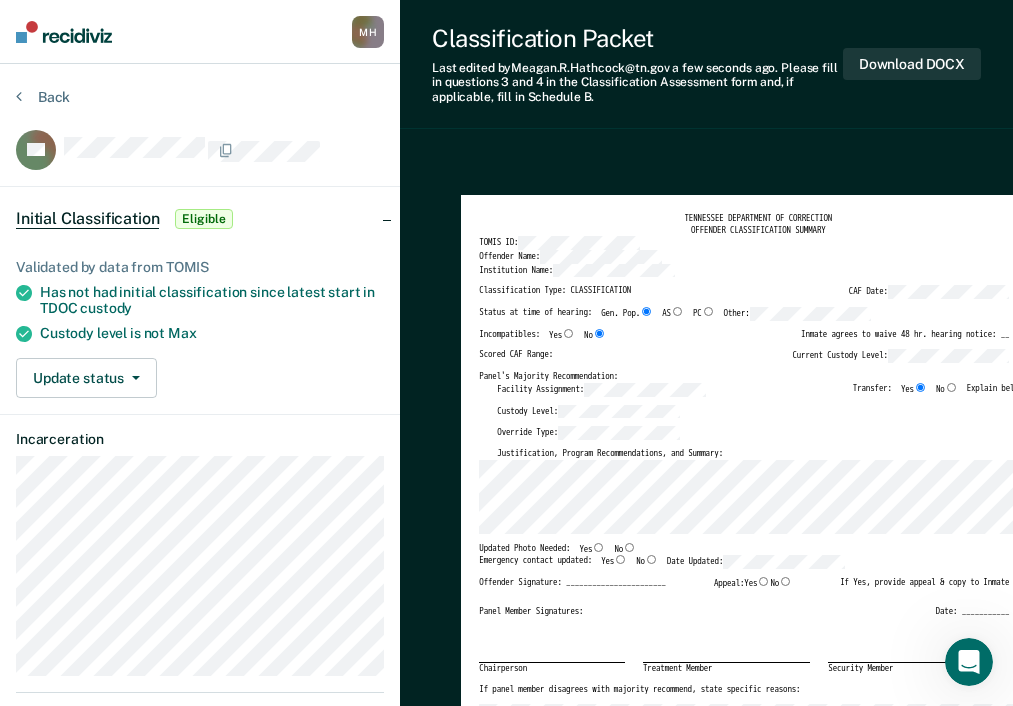 type on "x" 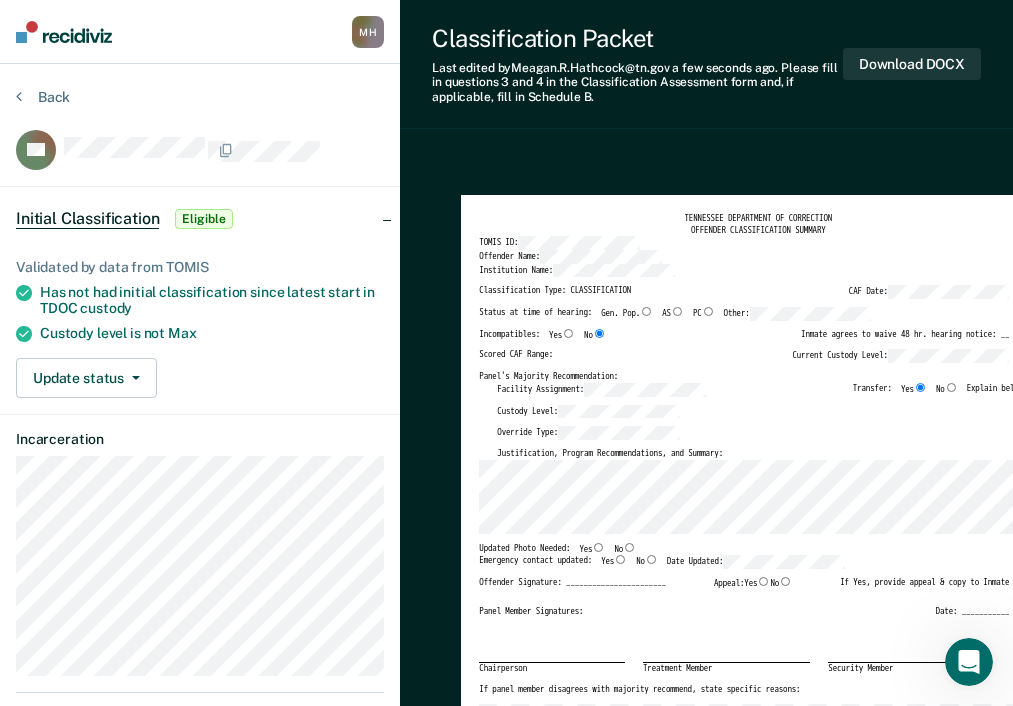 click on "Scored CAF Range: Current Custody Level:" at bounding box center (744, 360) 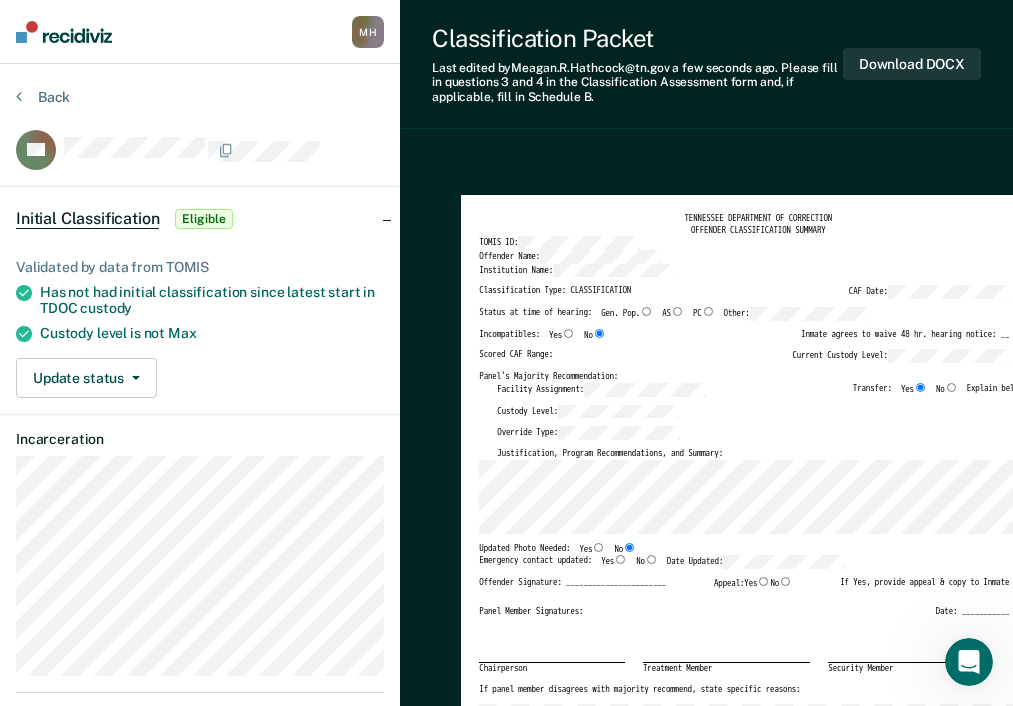 type on "x" 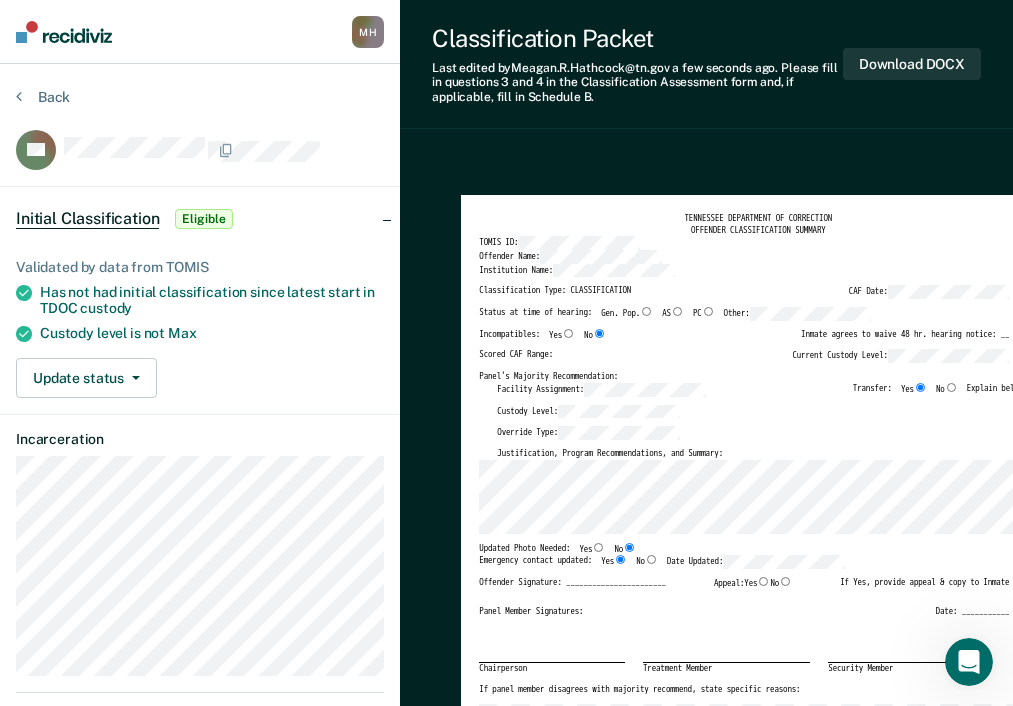type on "x" 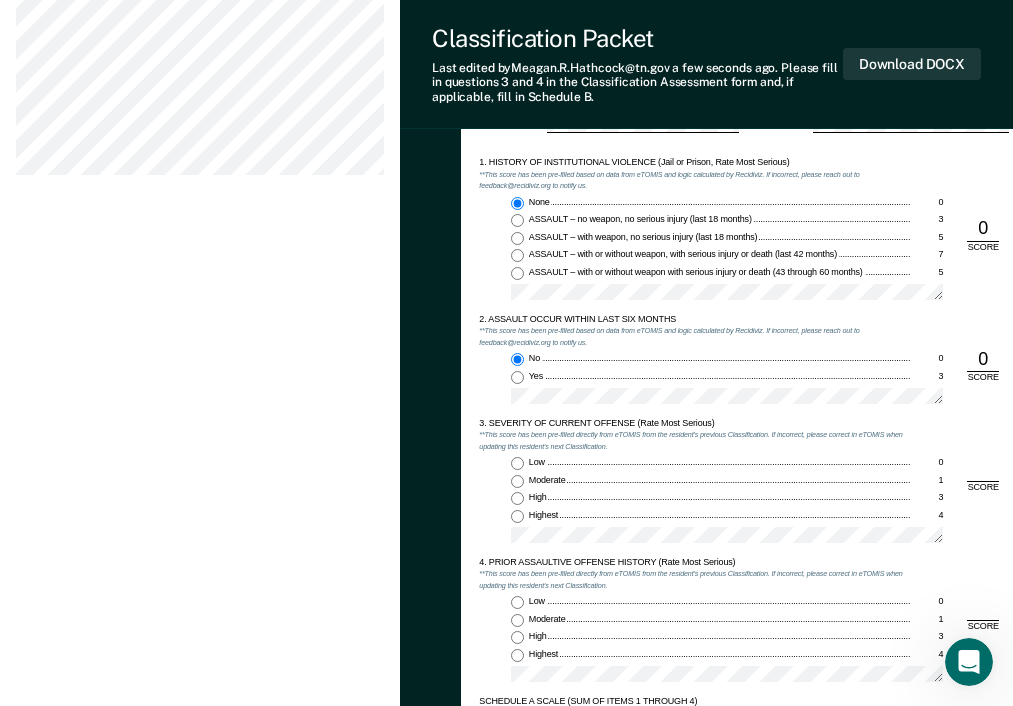 scroll, scrollTop: 1100, scrollLeft: 0, axis: vertical 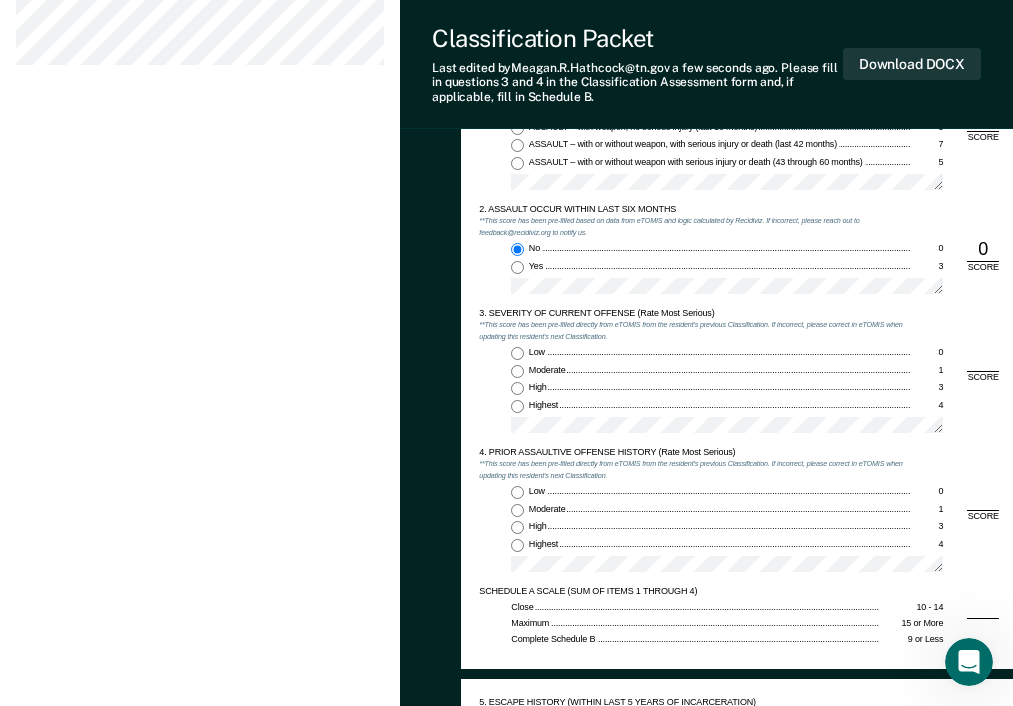 click on "Low 0" at bounding box center (517, 353) 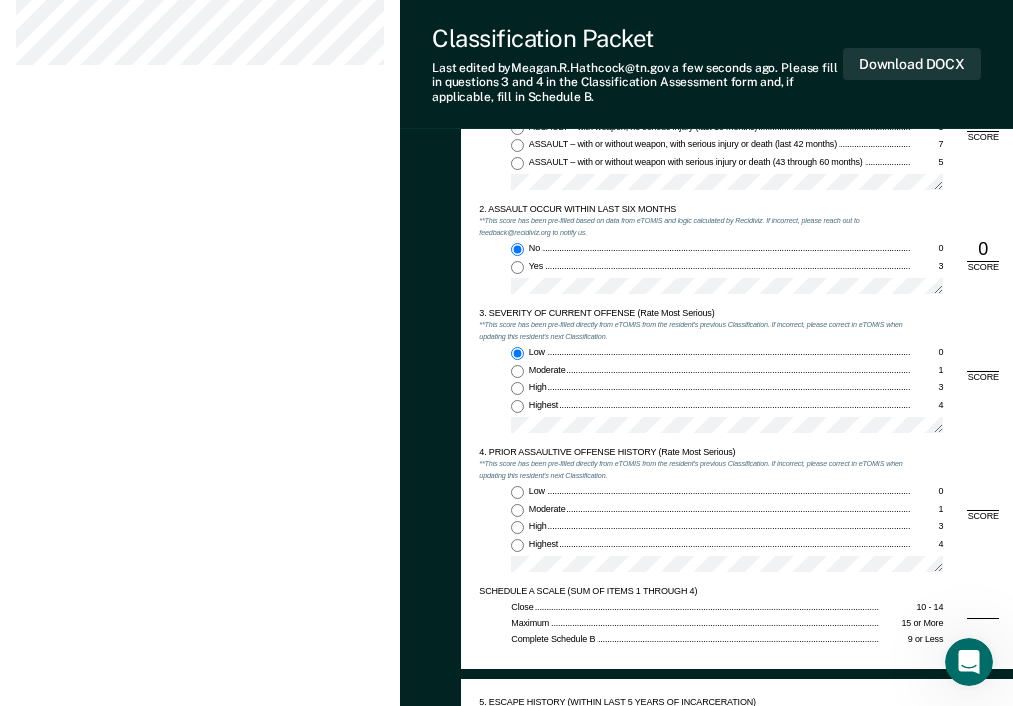 type on "x" 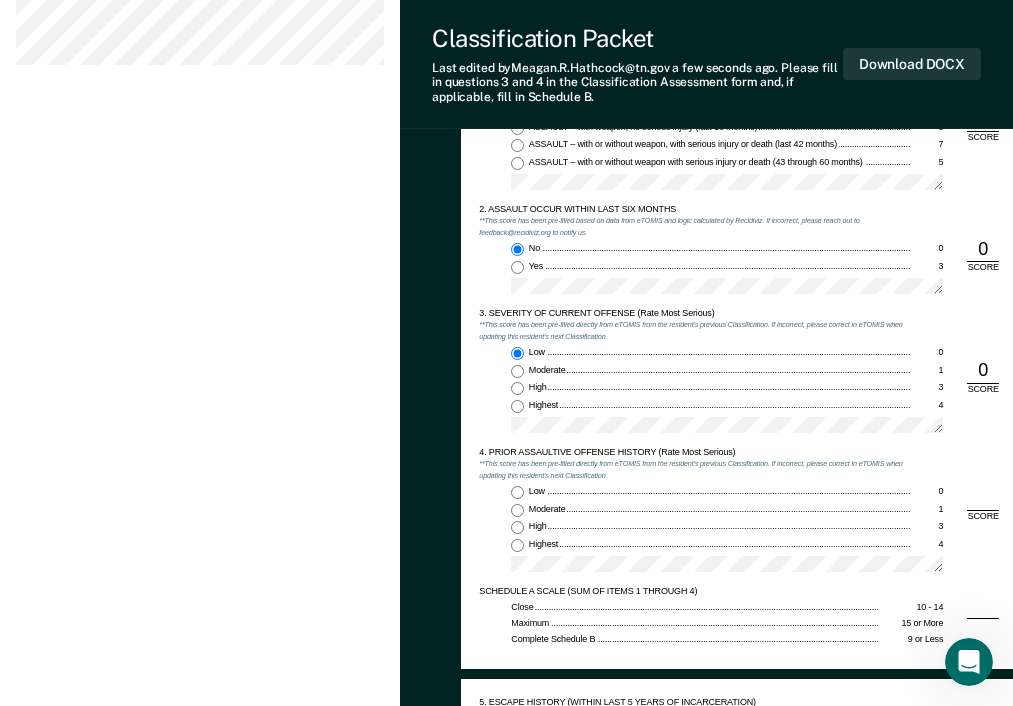 click on "Low 0" at bounding box center (517, 492) 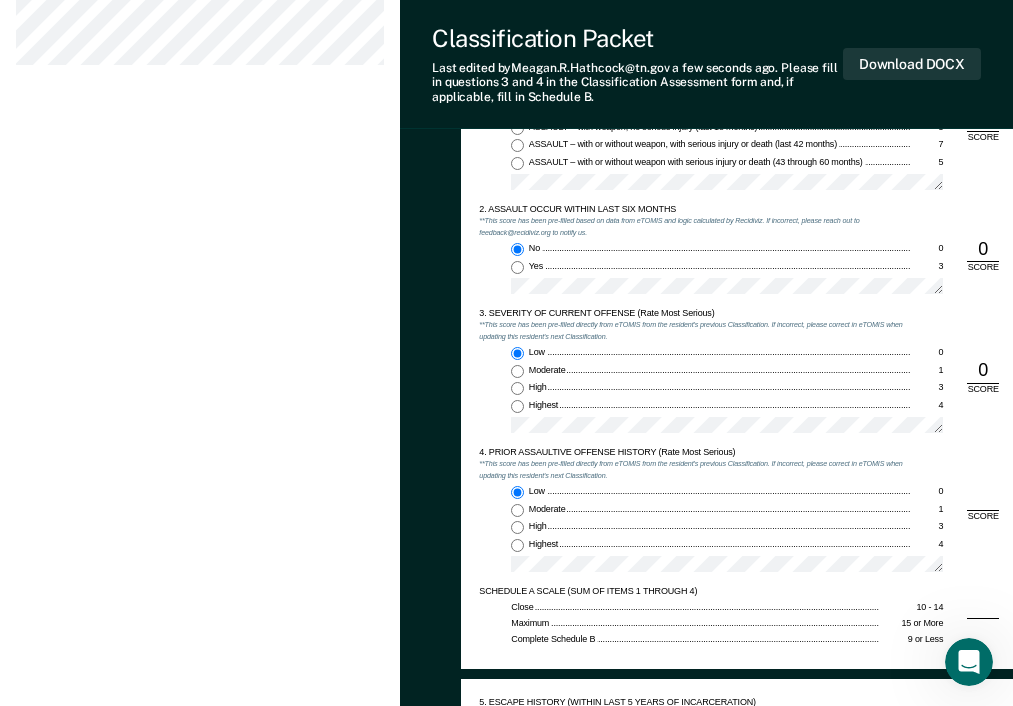 type on "x" 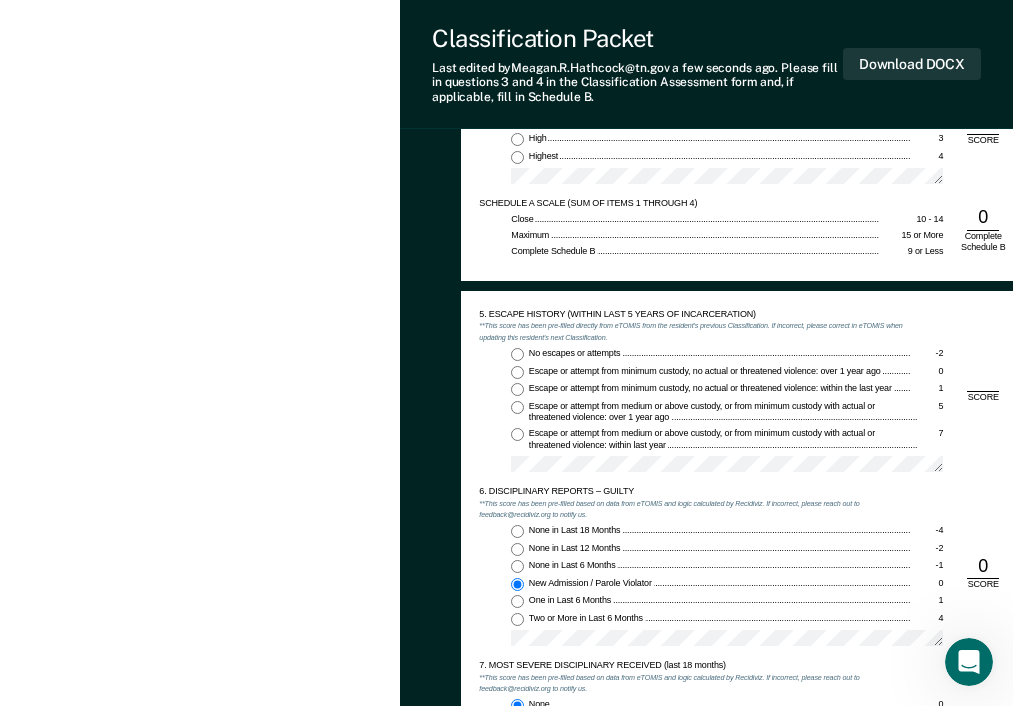 scroll, scrollTop: 1600, scrollLeft: 0, axis: vertical 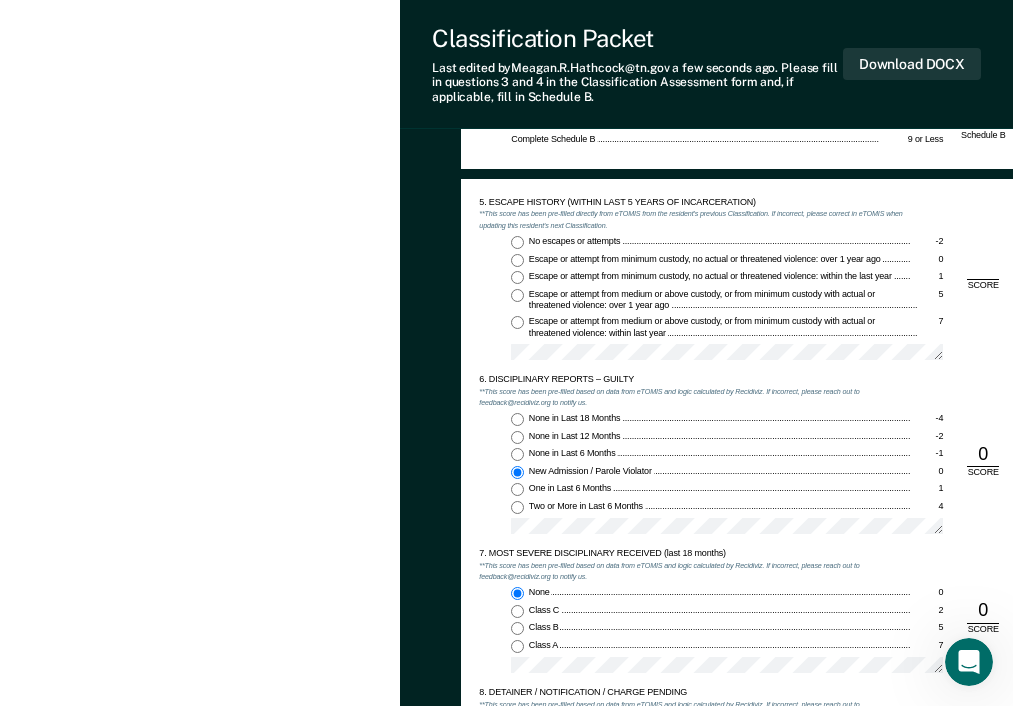 click on "No escapes or attempts -2" at bounding box center (517, 242) 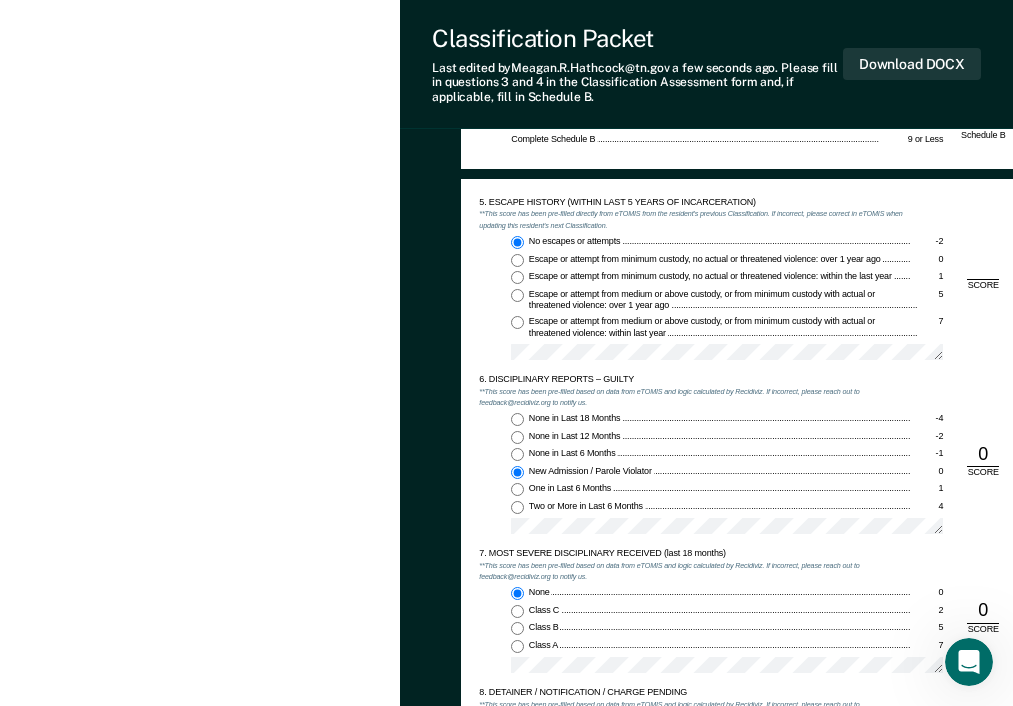 type on "x" 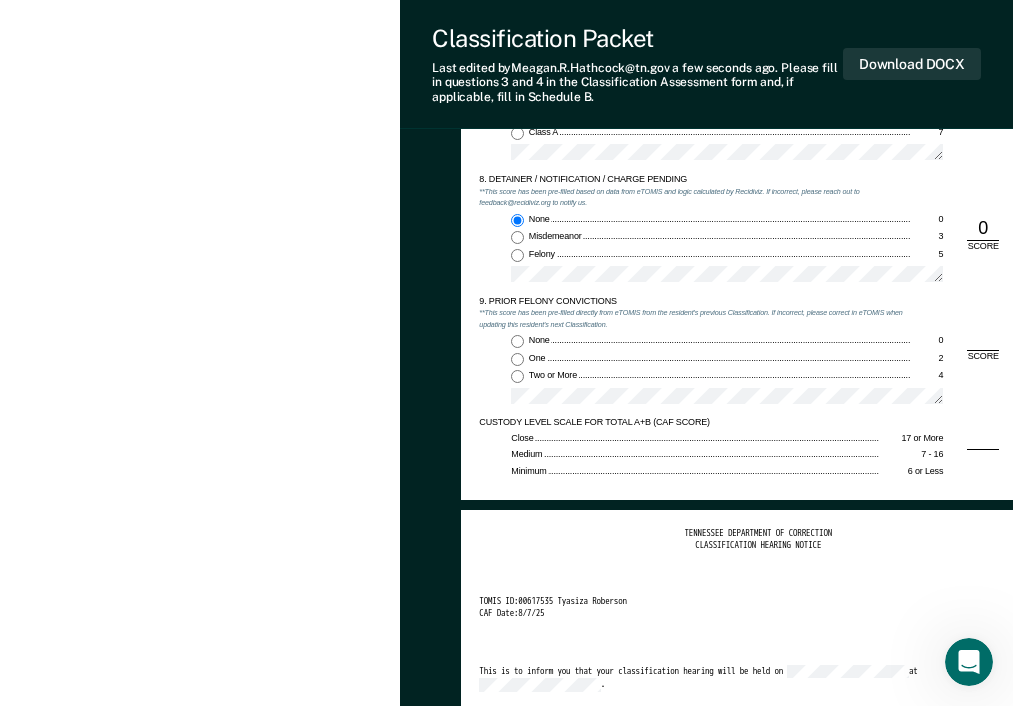 scroll, scrollTop: 2000, scrollLeft: 0, axis: vertical 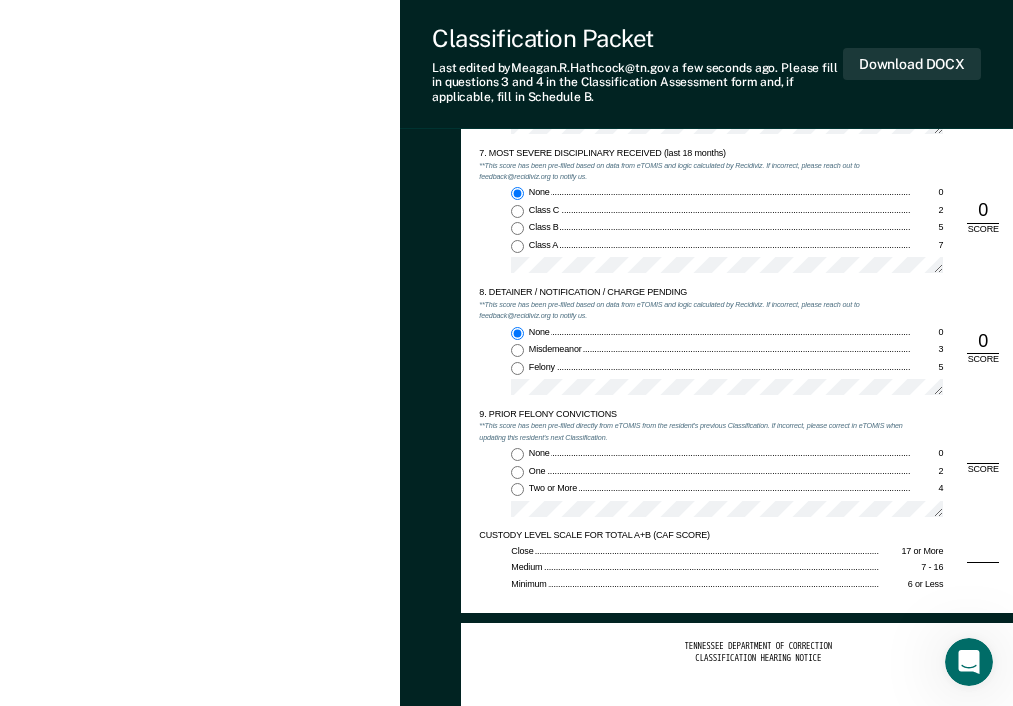 click on "CLASSIFICATION HEARING NOTICE" at bounding box center [758, 659] 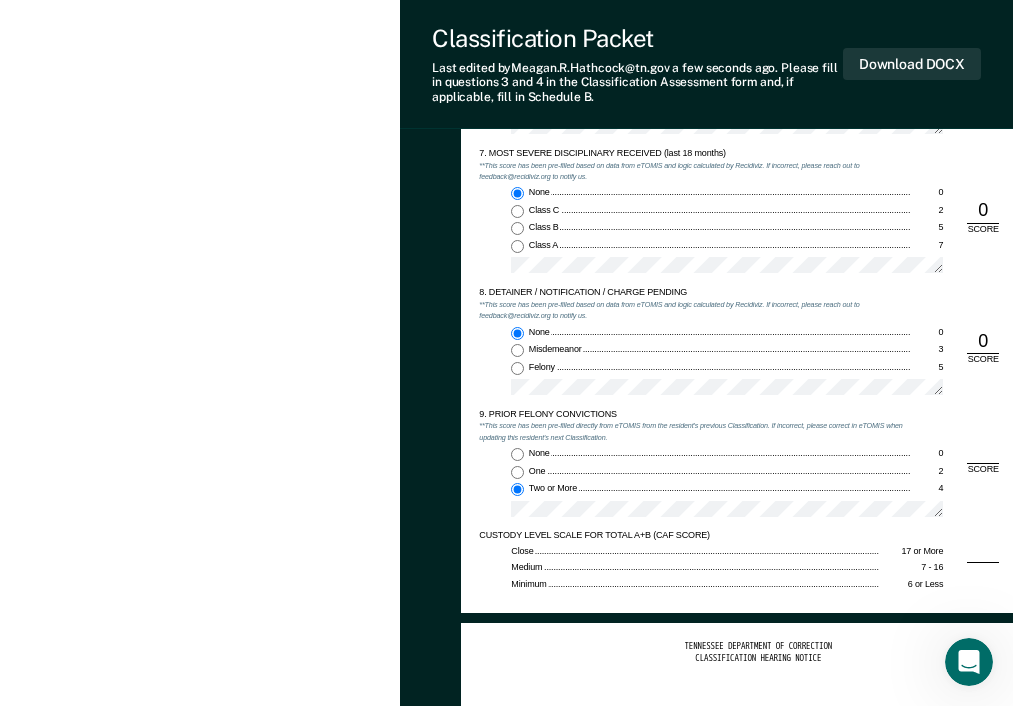 type on "x" 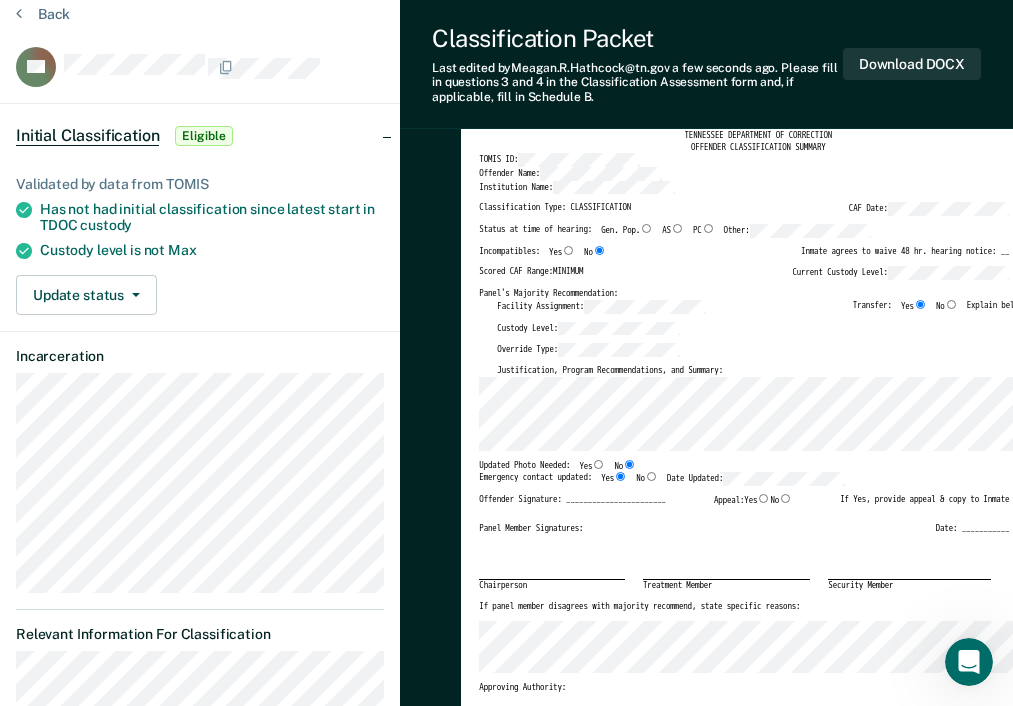 scroll, scrollTop: 0, scrollLeft: 0, axis: both 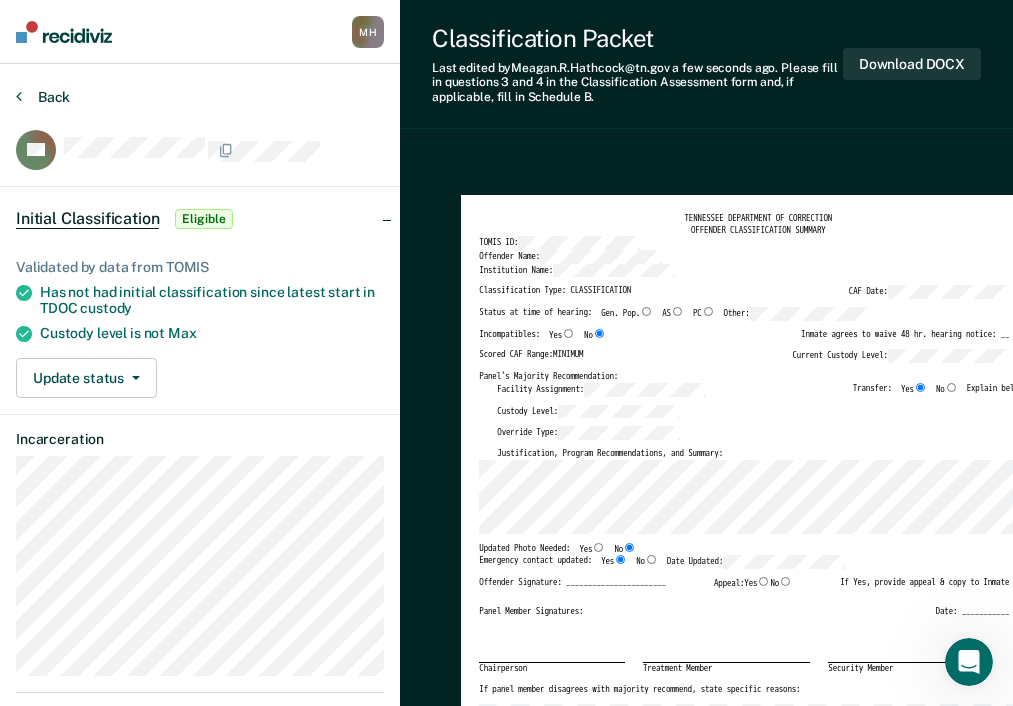click on "Back" at bounding box center [43, 97] 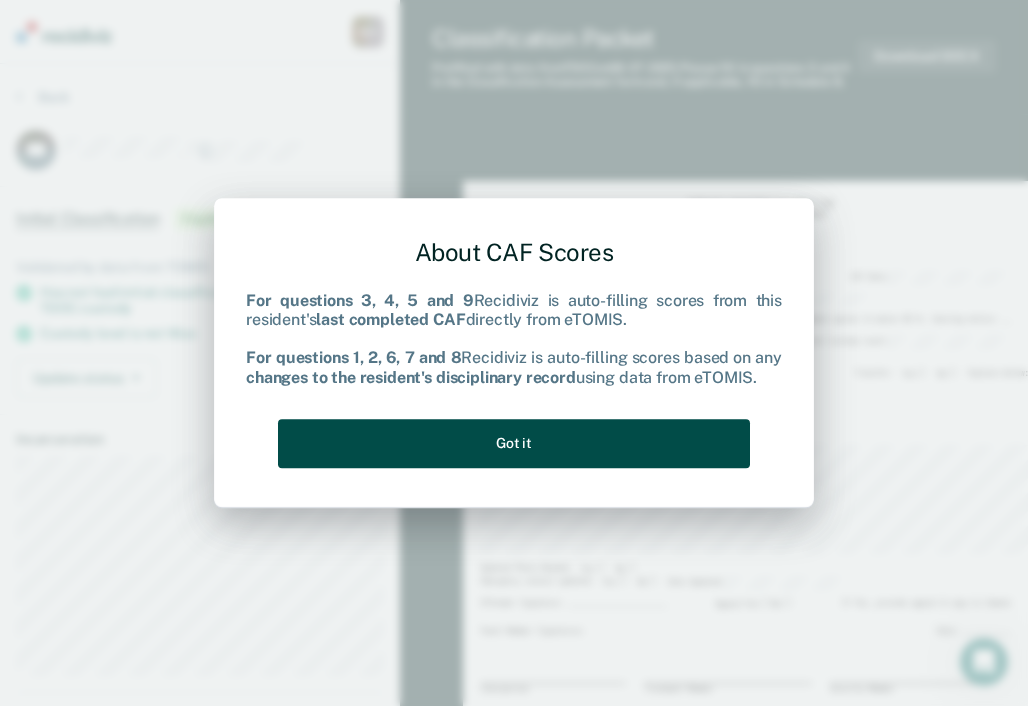 click on "Got it" at bounding box center (514, 443) 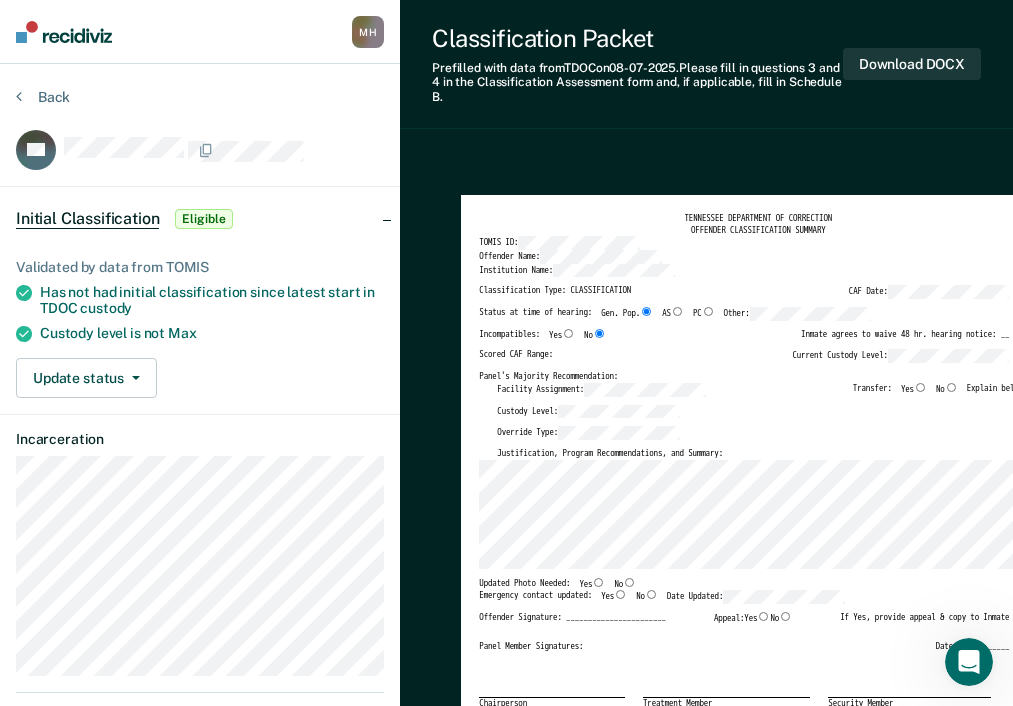 click on "TENNESSEE DEPARTMENT OF CORRECTION OFFENDER CLASSIFICATION SUMMARY TOMIS ID:  Offender Name:  Institution Name:  Classification Type: CLASSIFICATION CAF Date:  Status at time of hearing: Gen. Pop. AS PC Other:   Incompatibles: Yes No Inmate agrees to waive 48 hr. hearing notice: __ Scored CAF Range: Current Custody Level:  Panel's Majority Recommendation: Facility Assignment: Transfer: Yes No Explain below: Custody Level:  Override Type:  Justification, Program Recommendations, and Summary: Updated Photo Needed: Yes No Emergency contact updated: Yes No Date Updated:  Offender Signature: _______________________ Appeal: Yes No If Yes, provide appeal & copy to Inmate Panel Member Signatures: Date: ___________ Chairperson Treatment Member Security Member If panel member disagrees with majority recommend, state specific reasons: Approving Authority: Signature Date Approve ___ Deny ___ If denied, reasons include:" at bounding box center (758, 582) 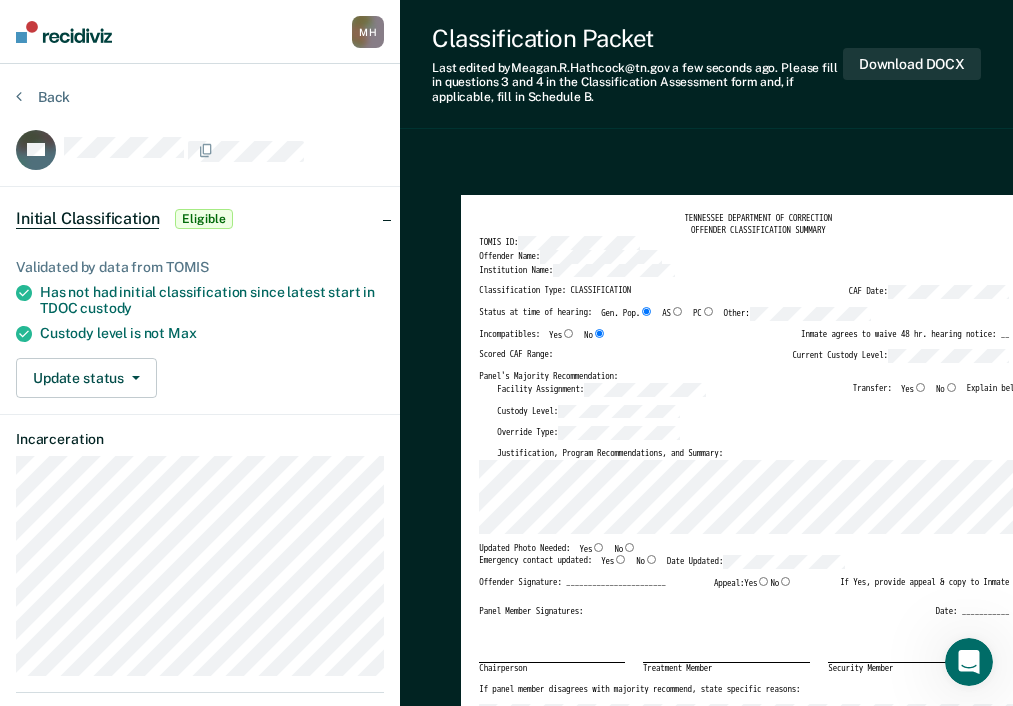 click on "No" at bounding box center (629, 547) 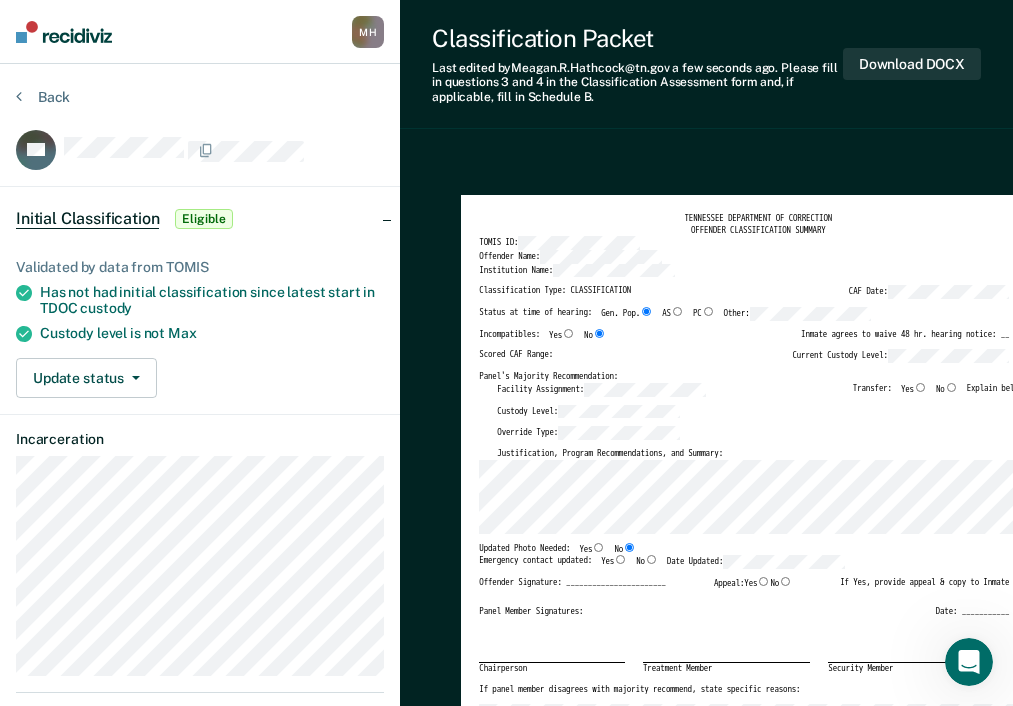 type on "x" 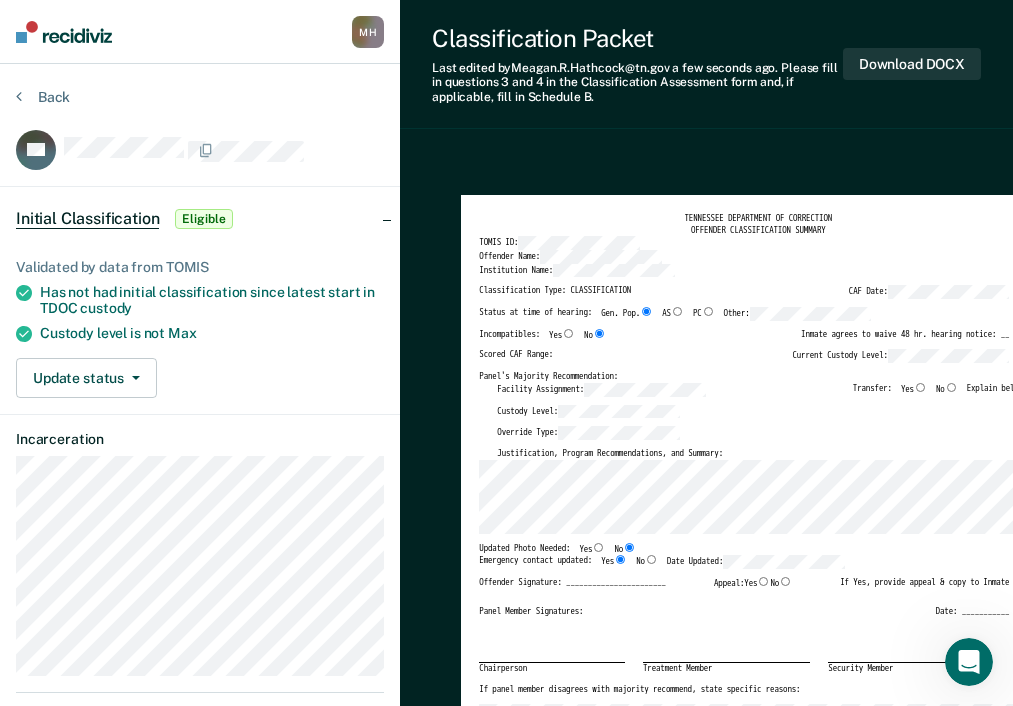 type on "x" 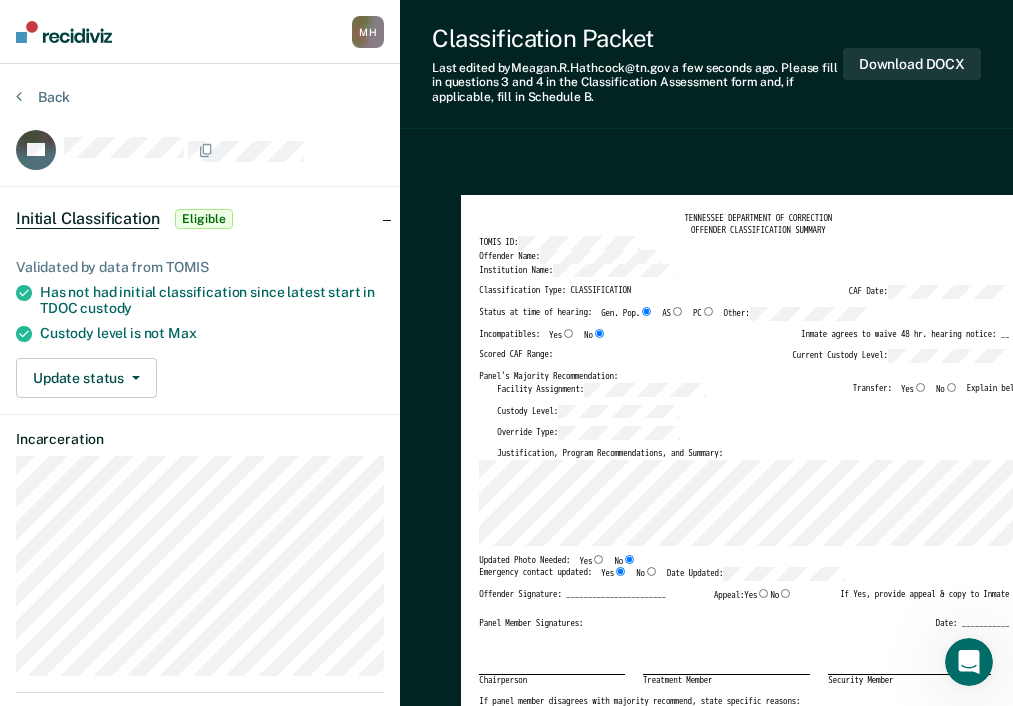 type on "x" 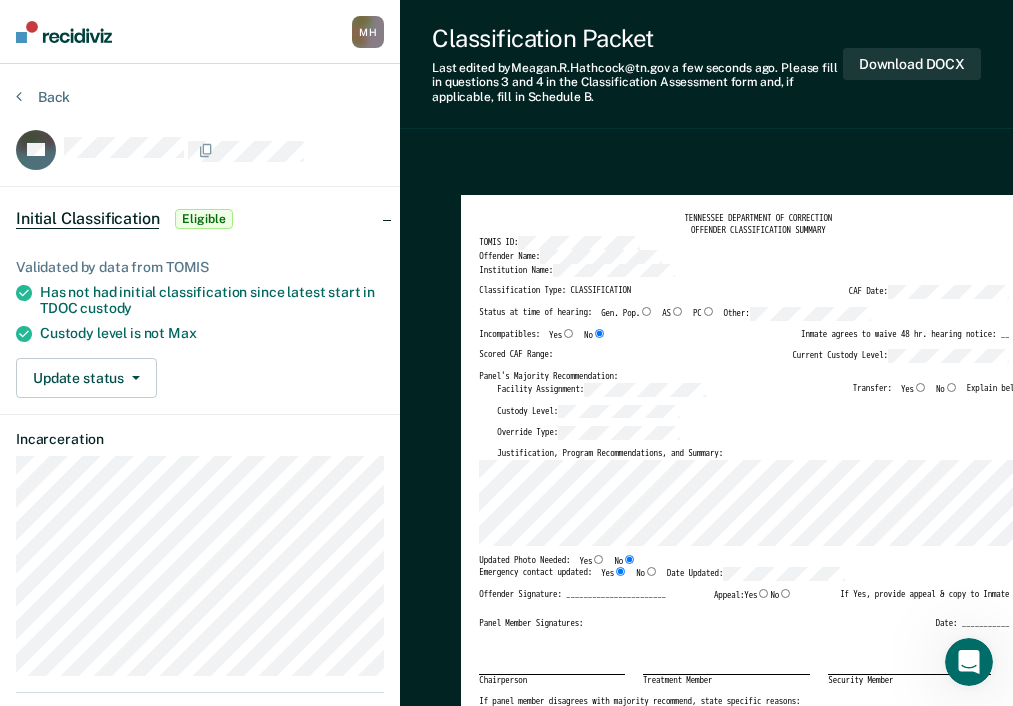 click on "Status at time of hearing: Gen. Pop. AS PC Other:" at bounding box center (675, 318) 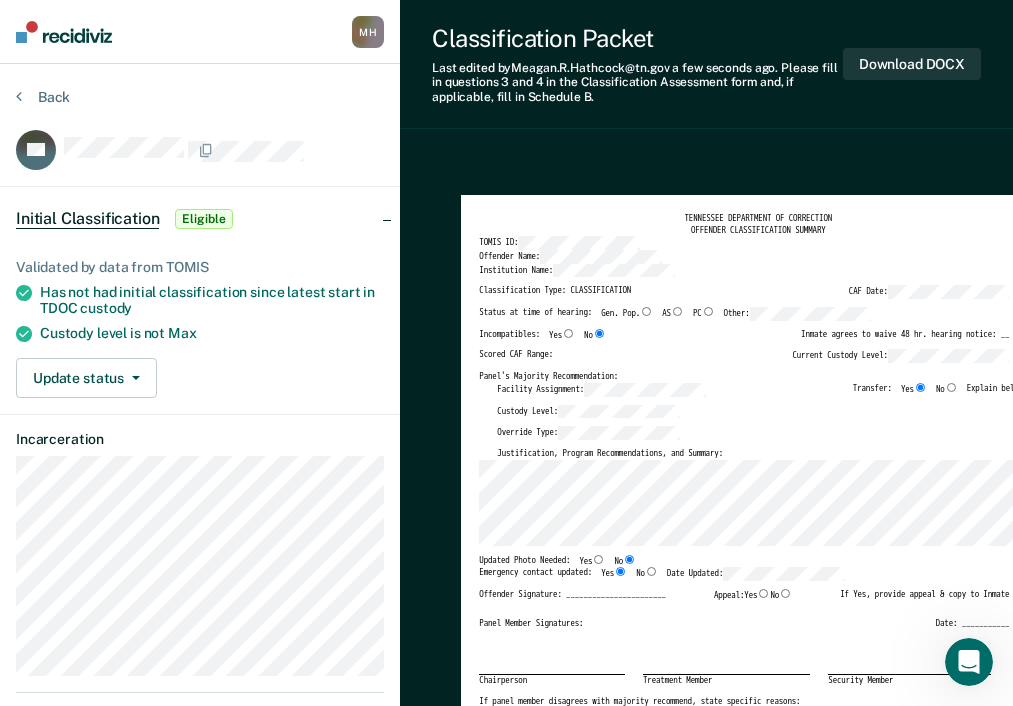 type on "x" 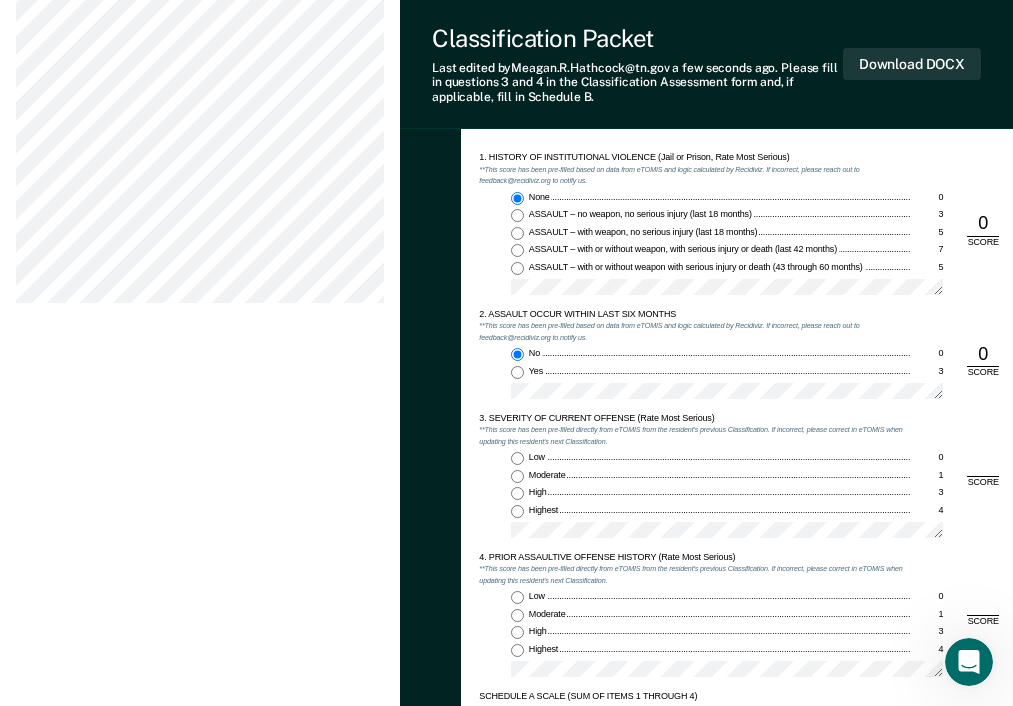 scroll, scrollTop: 1100, scrollLeft: 0, axis: vertical 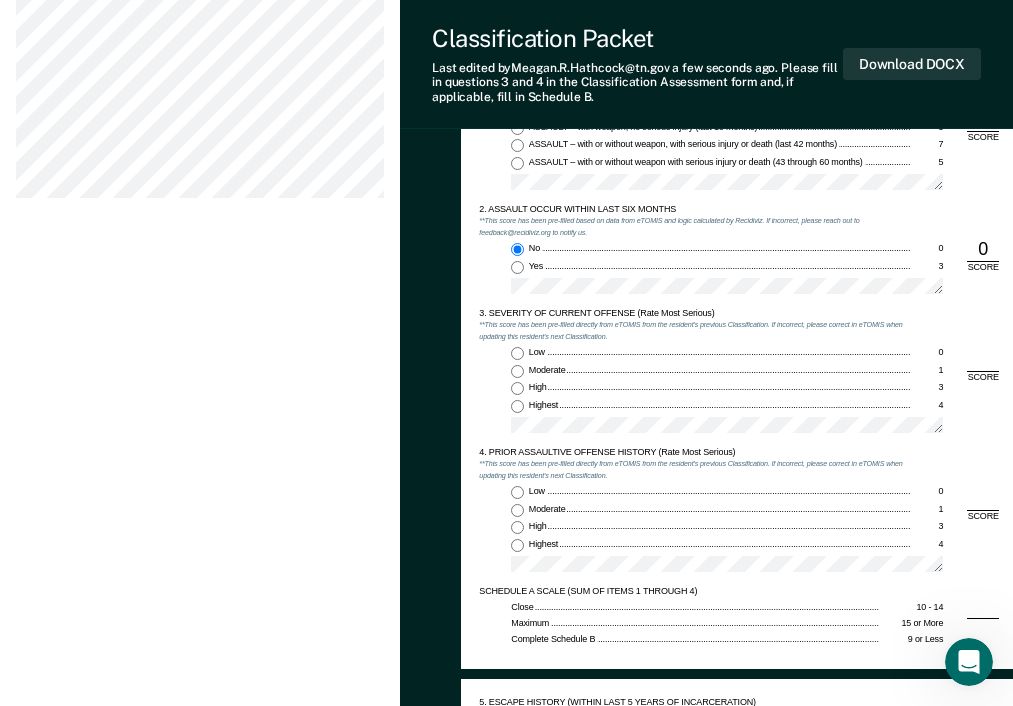 click on "Highest 4" at bounding box center [517, 406] 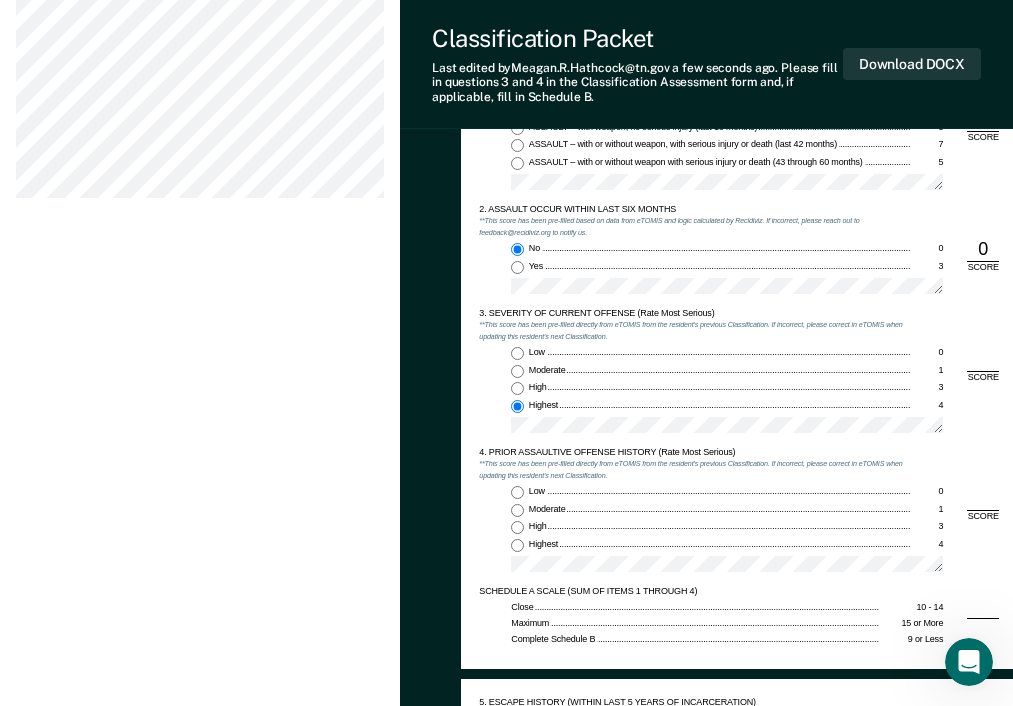 type on "x" 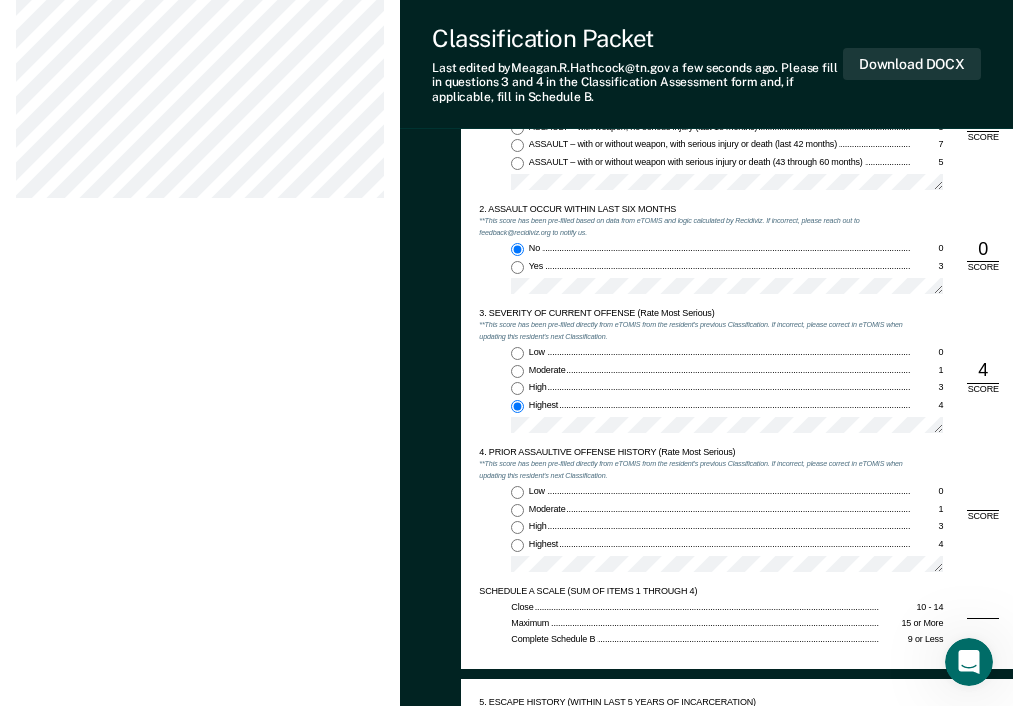 click on "Low 0" at bounding box center [517, 492] 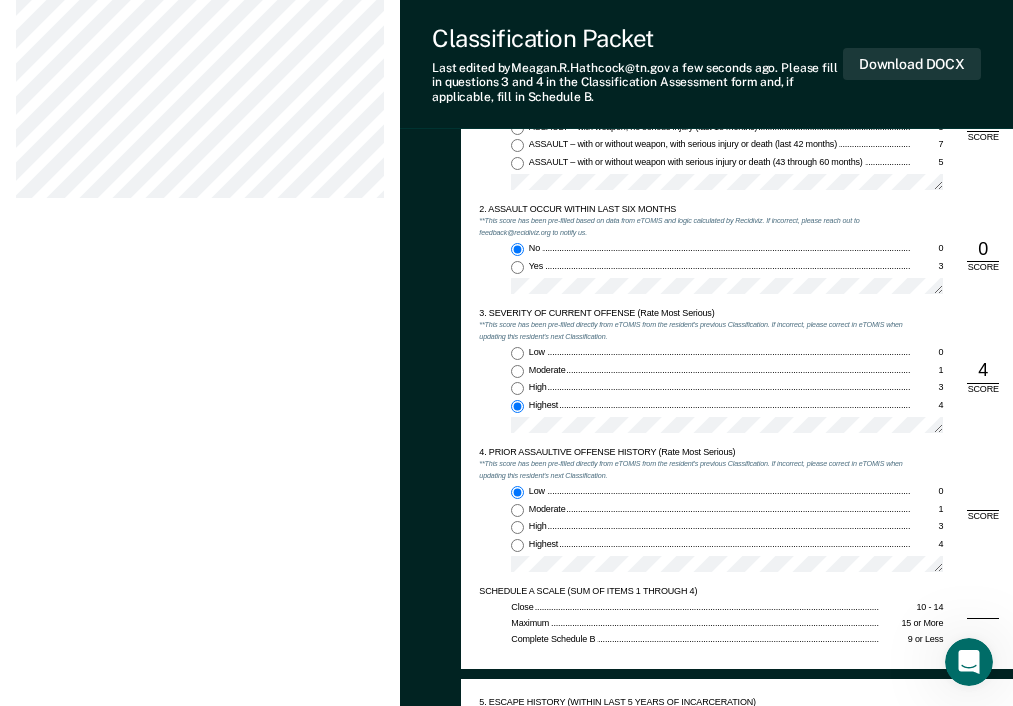 type on "x" 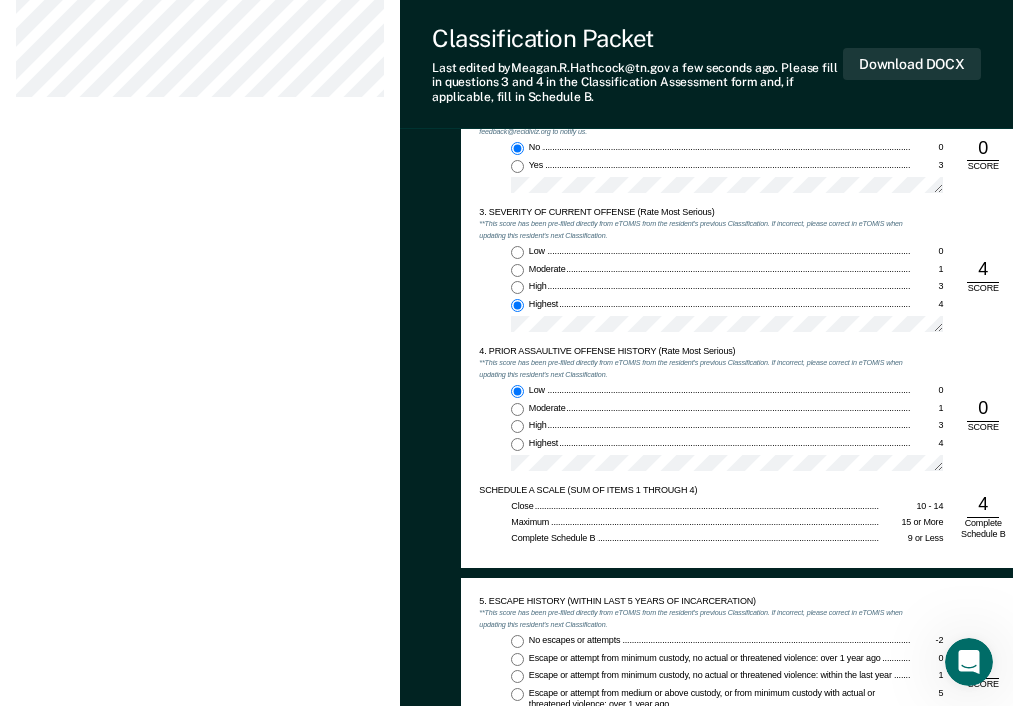 scroll, scrollTop: 1500, scrollLeft: 0, axis: vertical 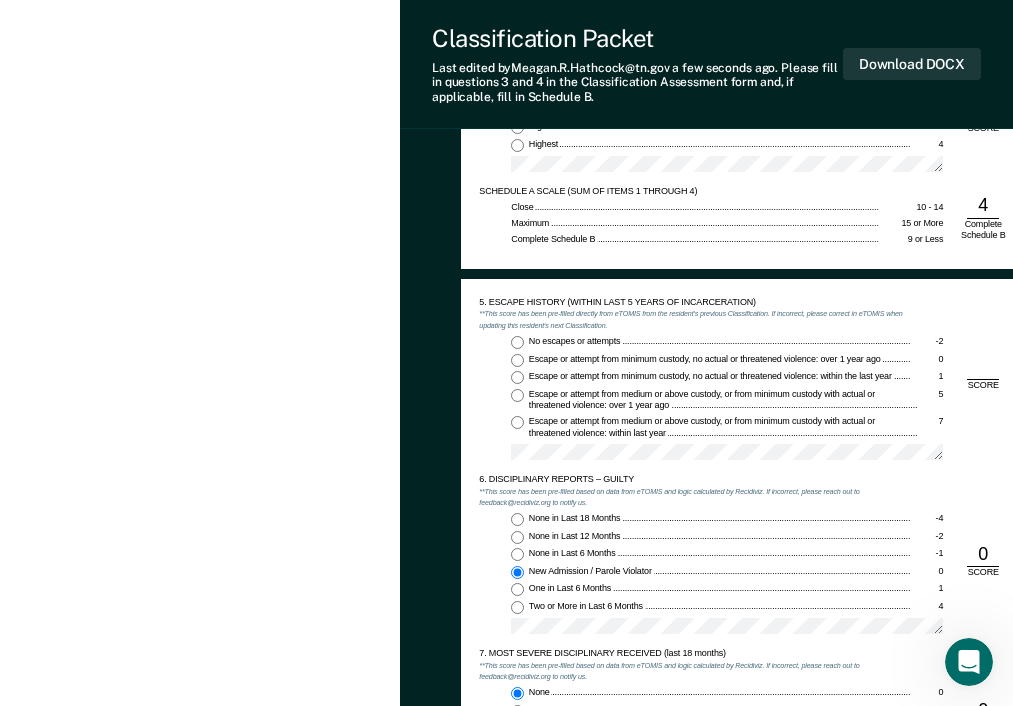 click on "No escapes or attempts -2" at bounding box center (517, 342) 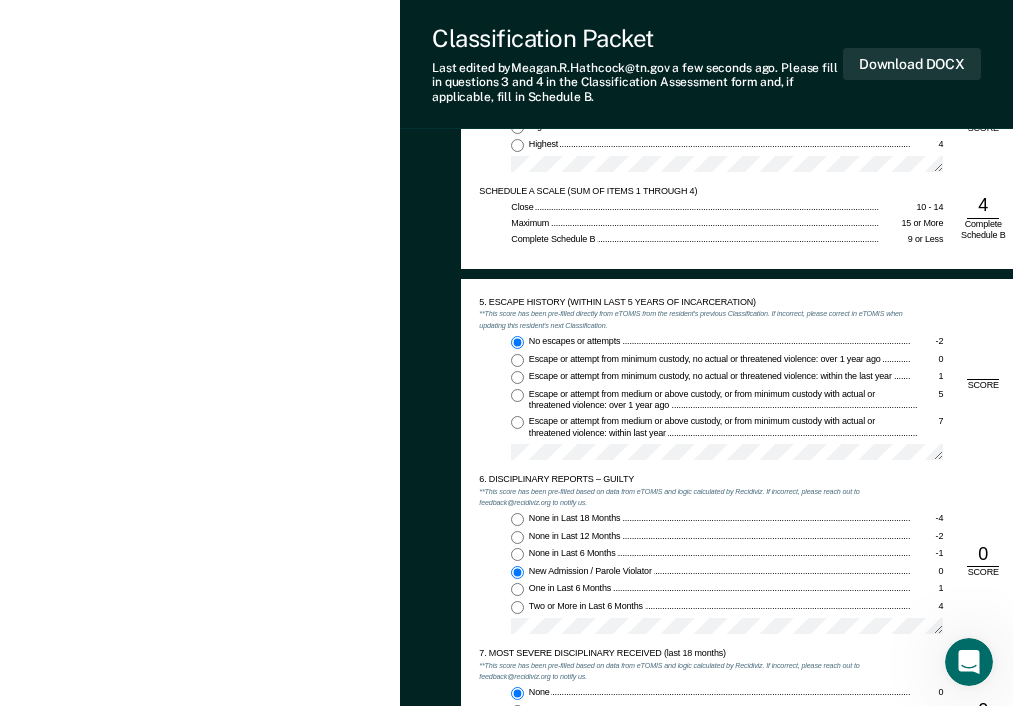 type on "x" 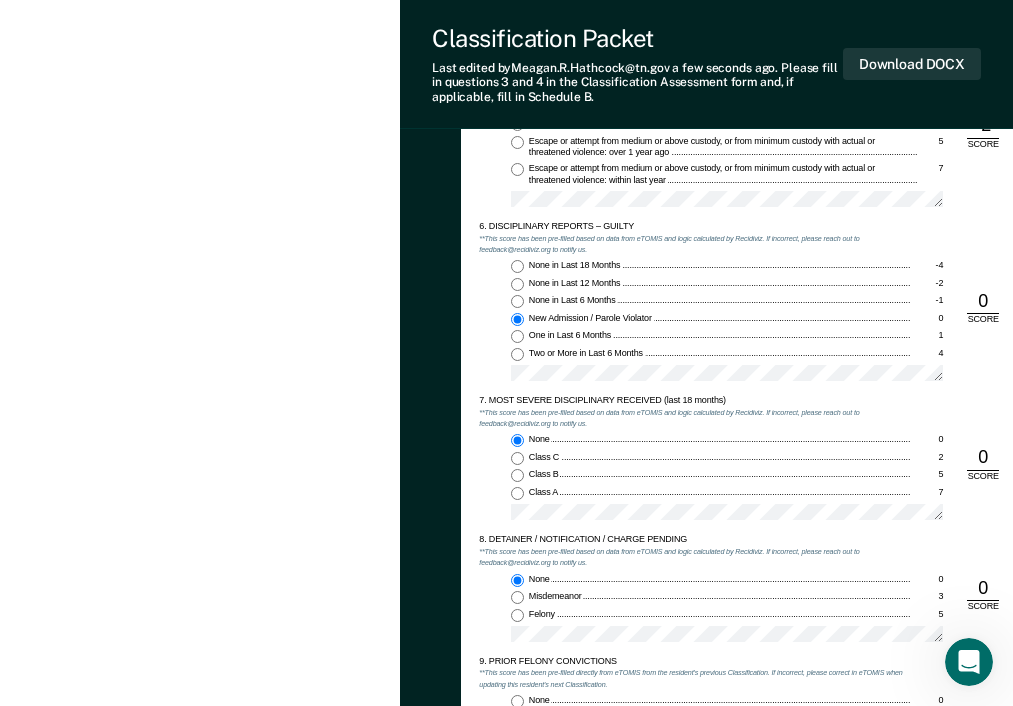 scroll, scrollTop: 1900, scrollLeft: 0, axis: vertical 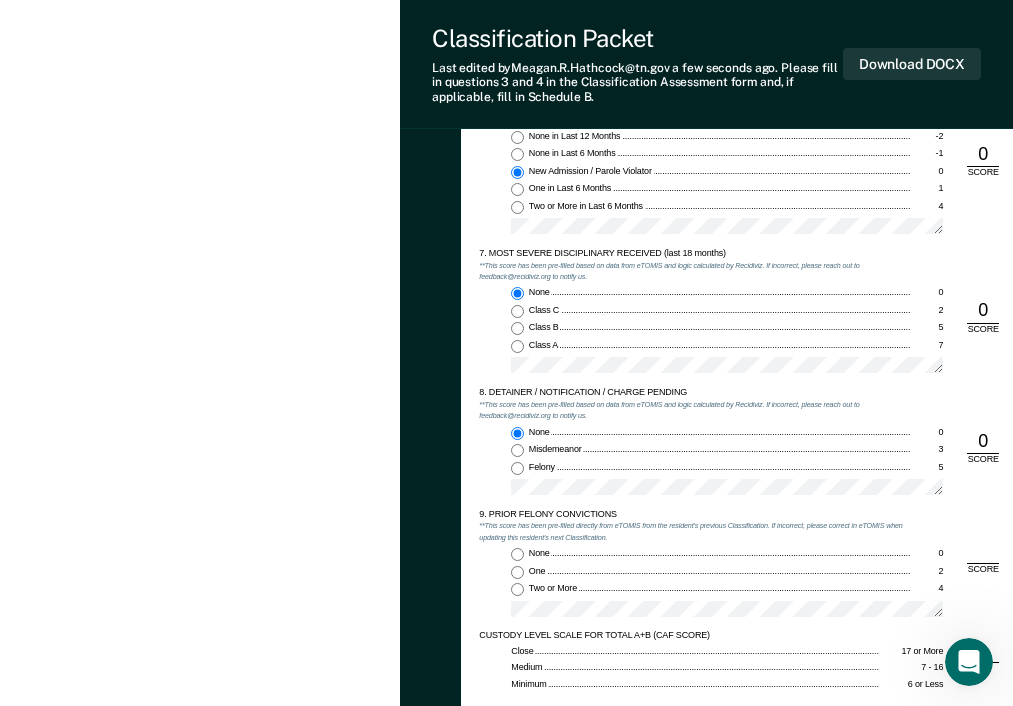 click on "9. PRIOR FELONY CONVICTIONS **This score has been pre-filled directly from eTOMIS from the resident's previous Classification. If incorrect, please correct in eTOMIS when updating this resident's next Classification. None 0 One 2 Two or More 4" at bounding box center (695, 570) 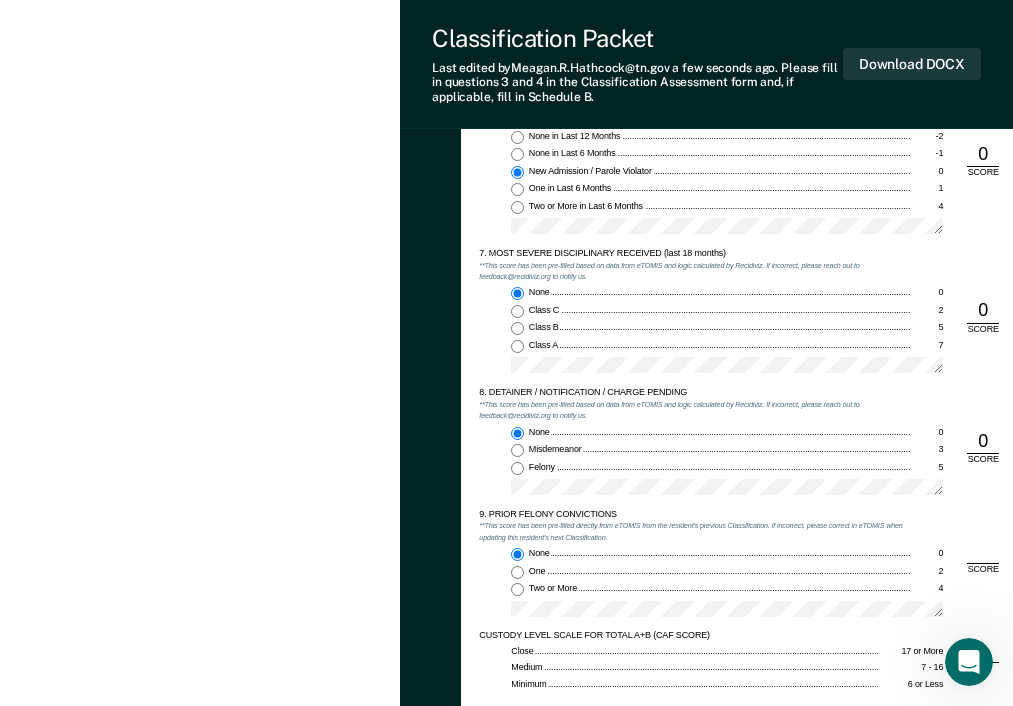 type on "x" 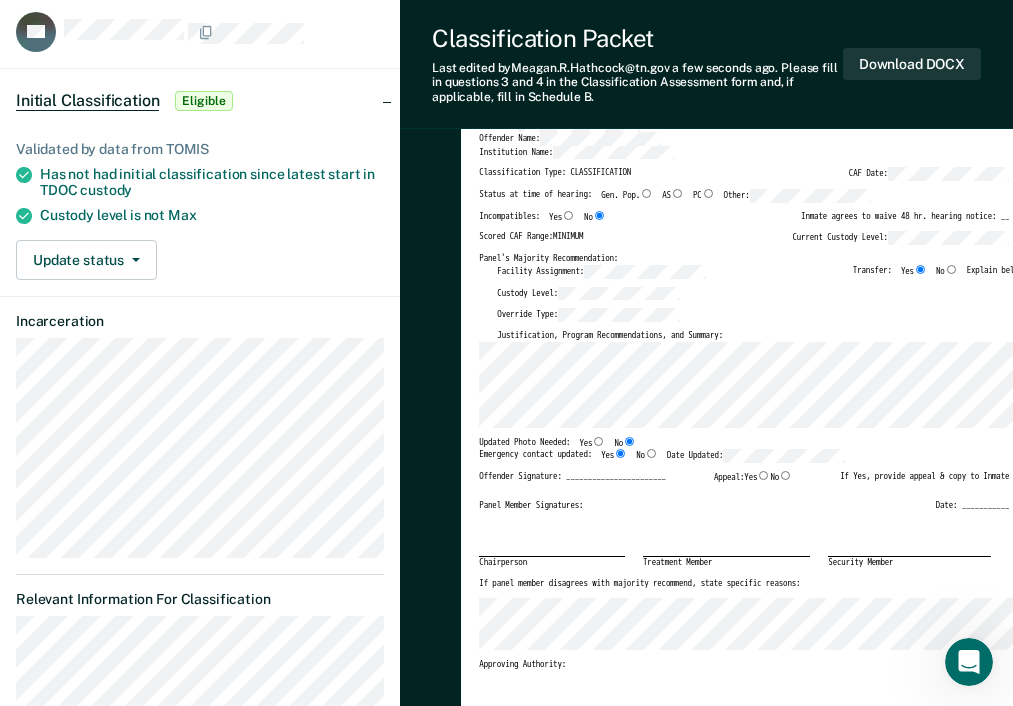 scroll, scrollTop: 0, scrollLeft: 0, axis: both 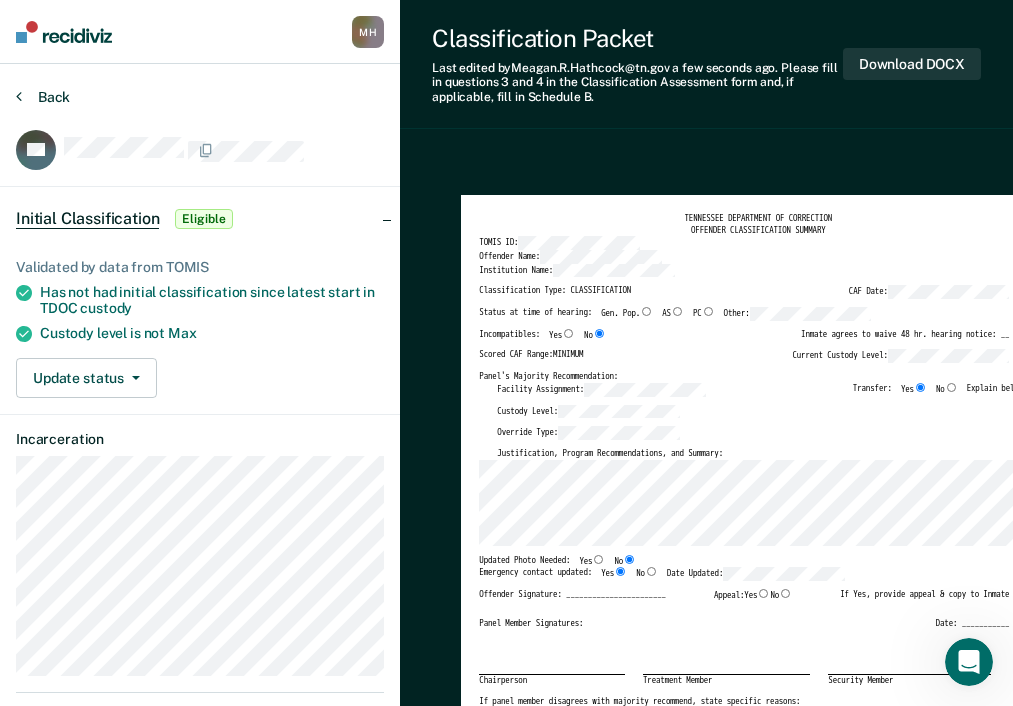click on "Back" at bounding box center (43, 97) 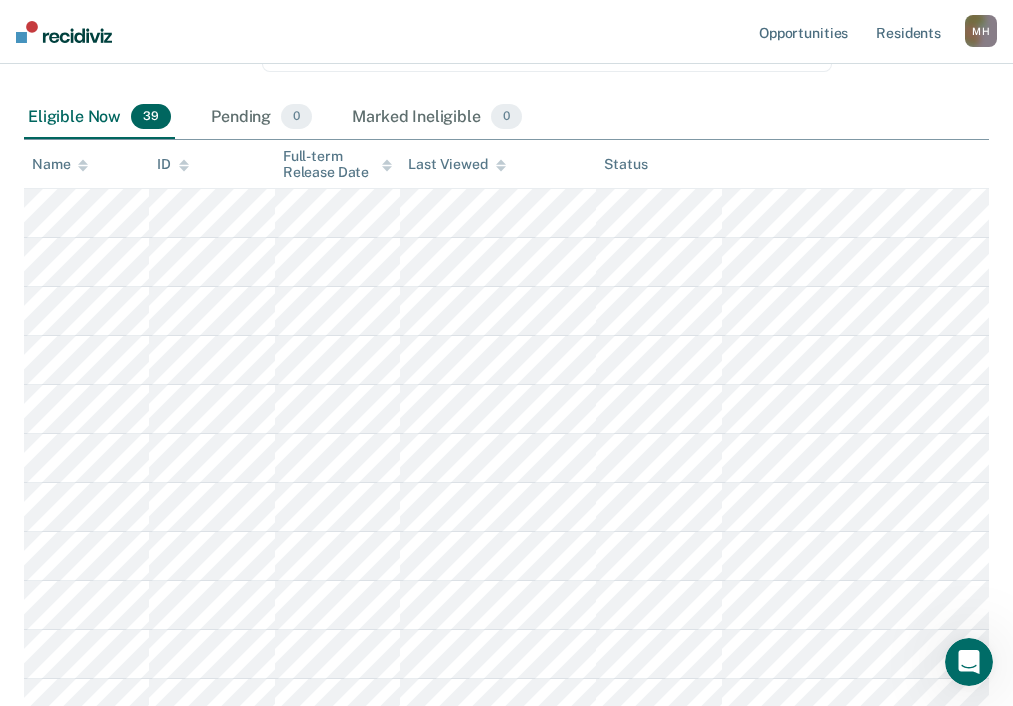 scroll, scrollTop: 300, scrollLeft: 0, axis: vertical 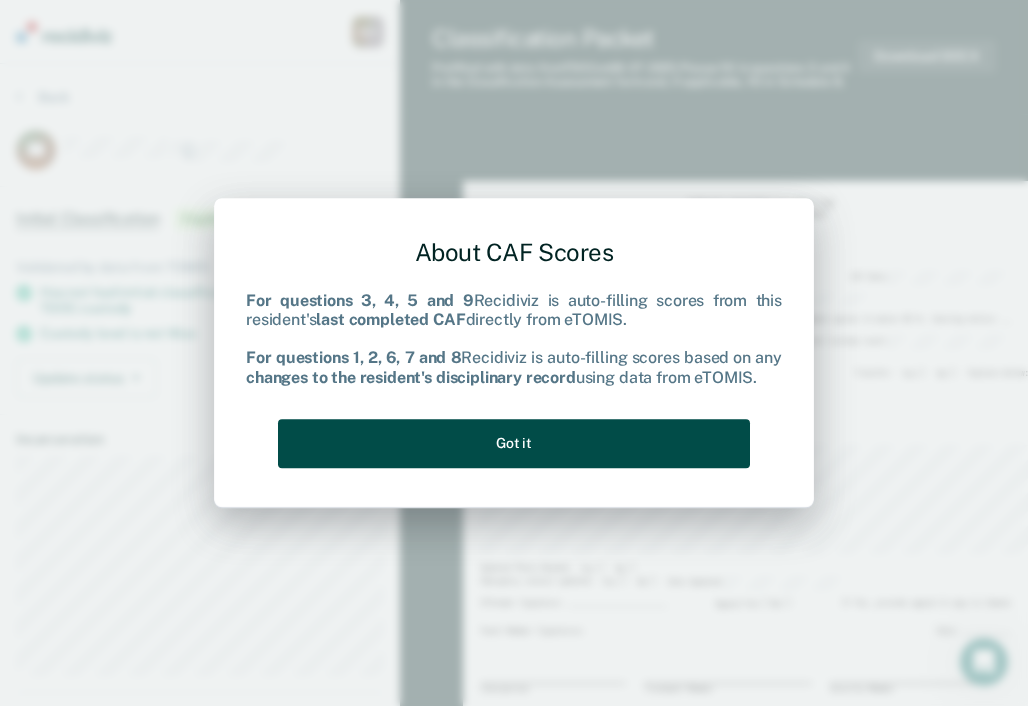 click on "Got it" at bounding box center [514, 443] 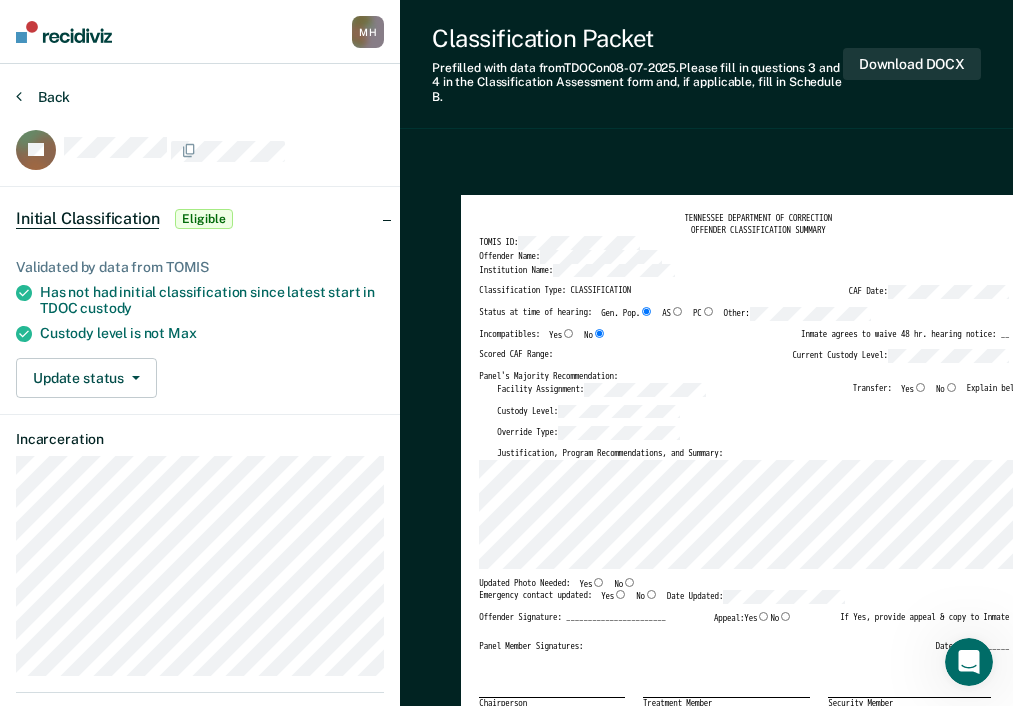 click on "Back" at bounding box center [43, 97] 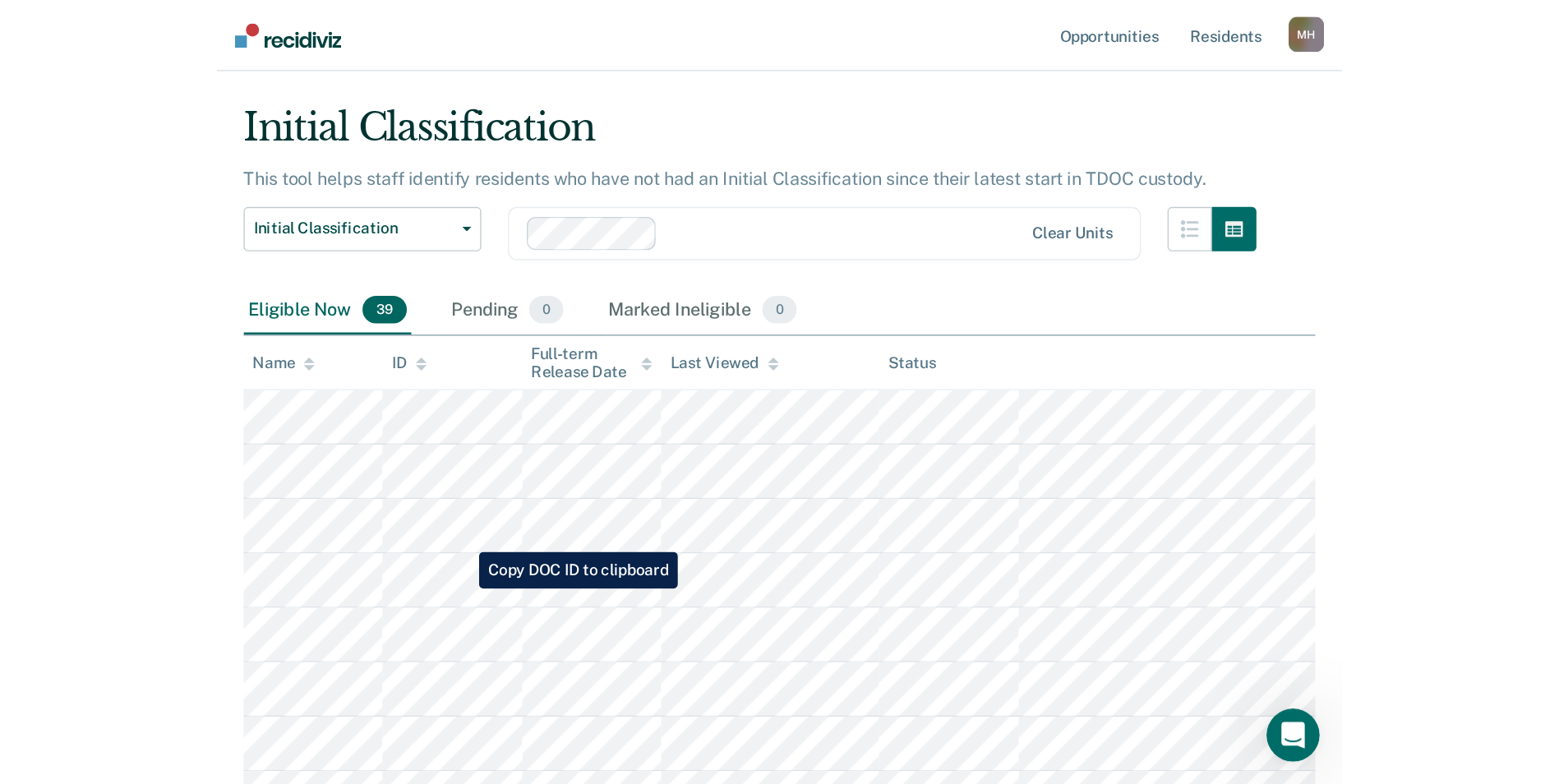 scroll, scrollTop: 0, scrollLeft: 0, axis: both 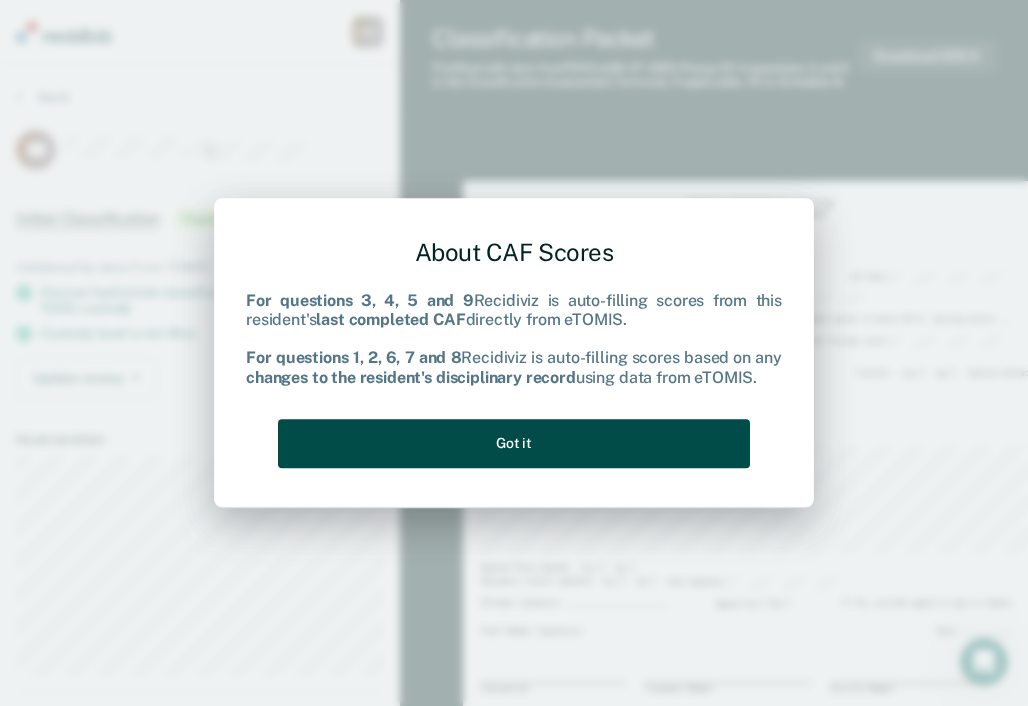 click on "Got it" at bounding box center (514, 443) 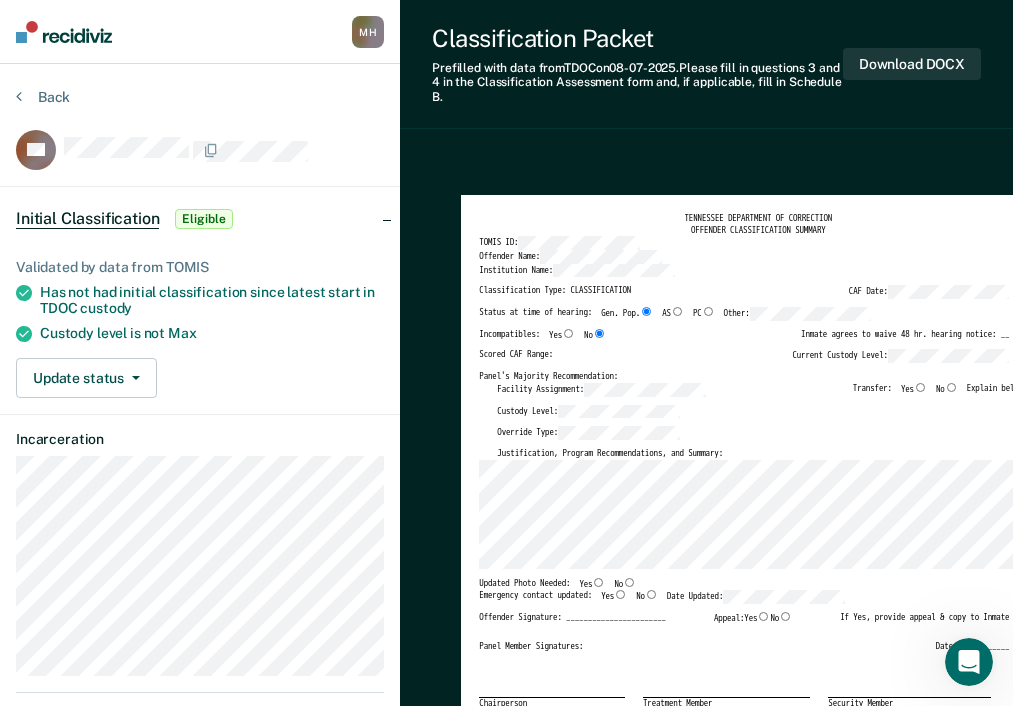 type on "x" 